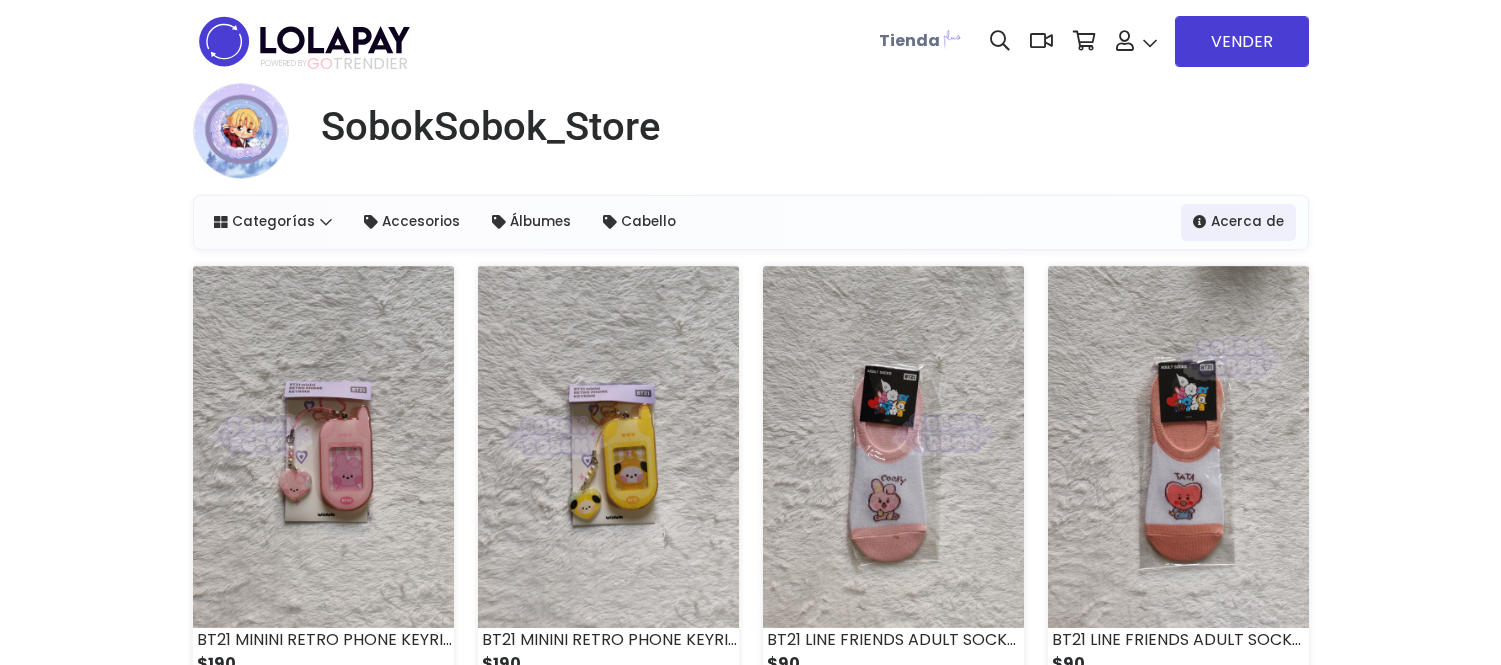 scroll, scrollTop: 0, scrollLeft: 0, axis: both 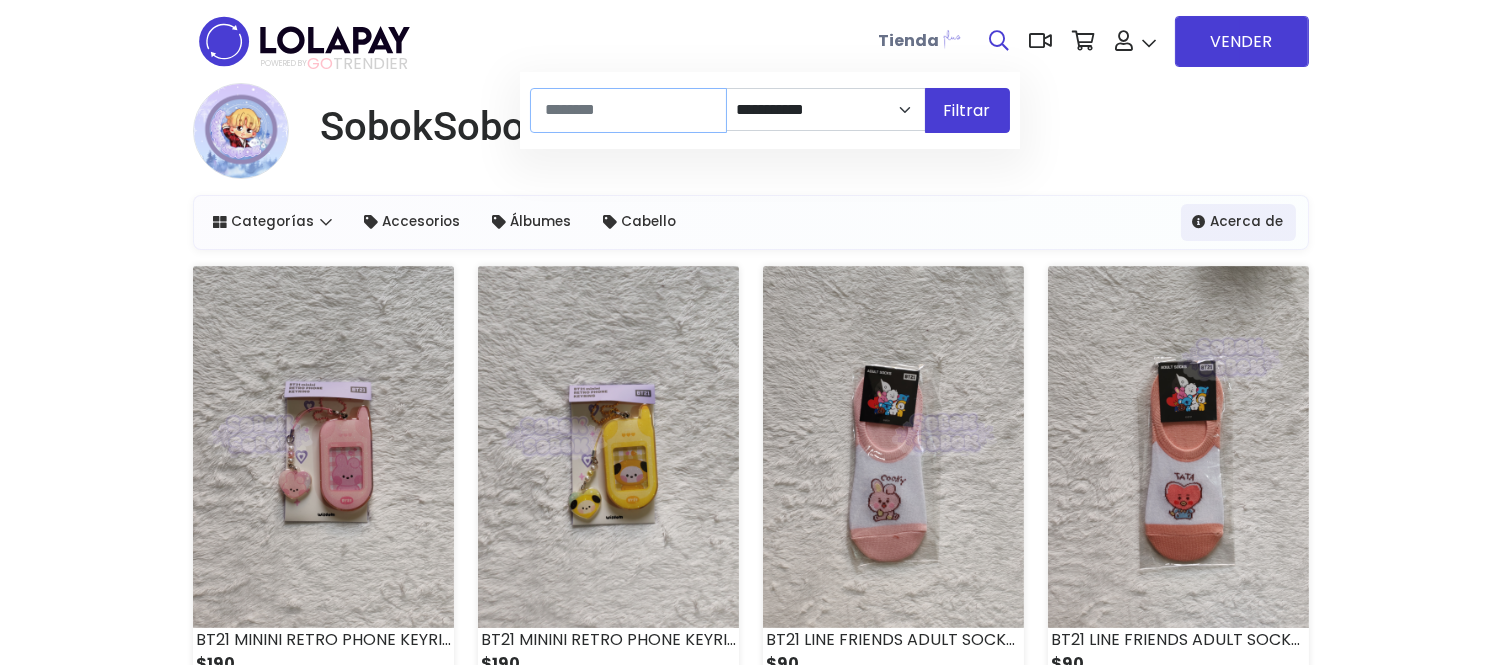 click at bounding box center [628, 110] 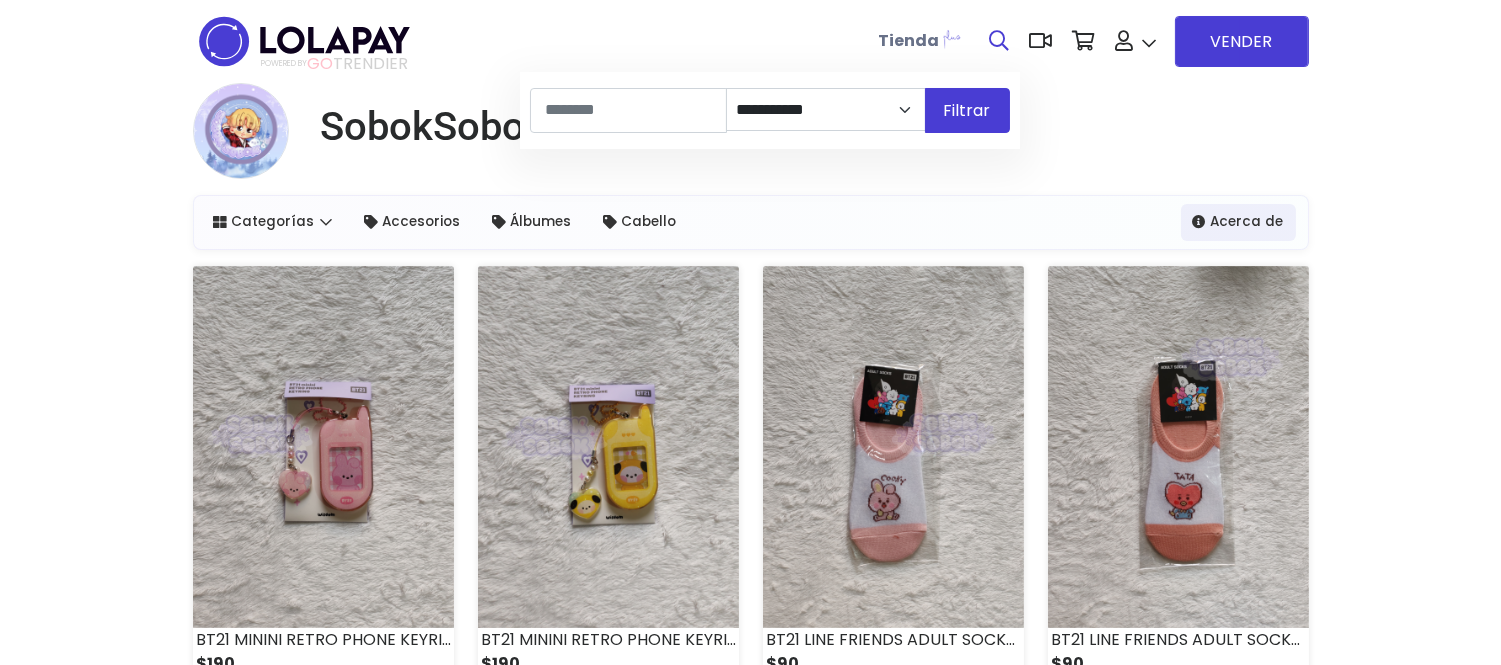 click on "Filtrar" at bounding box center (967, 110) 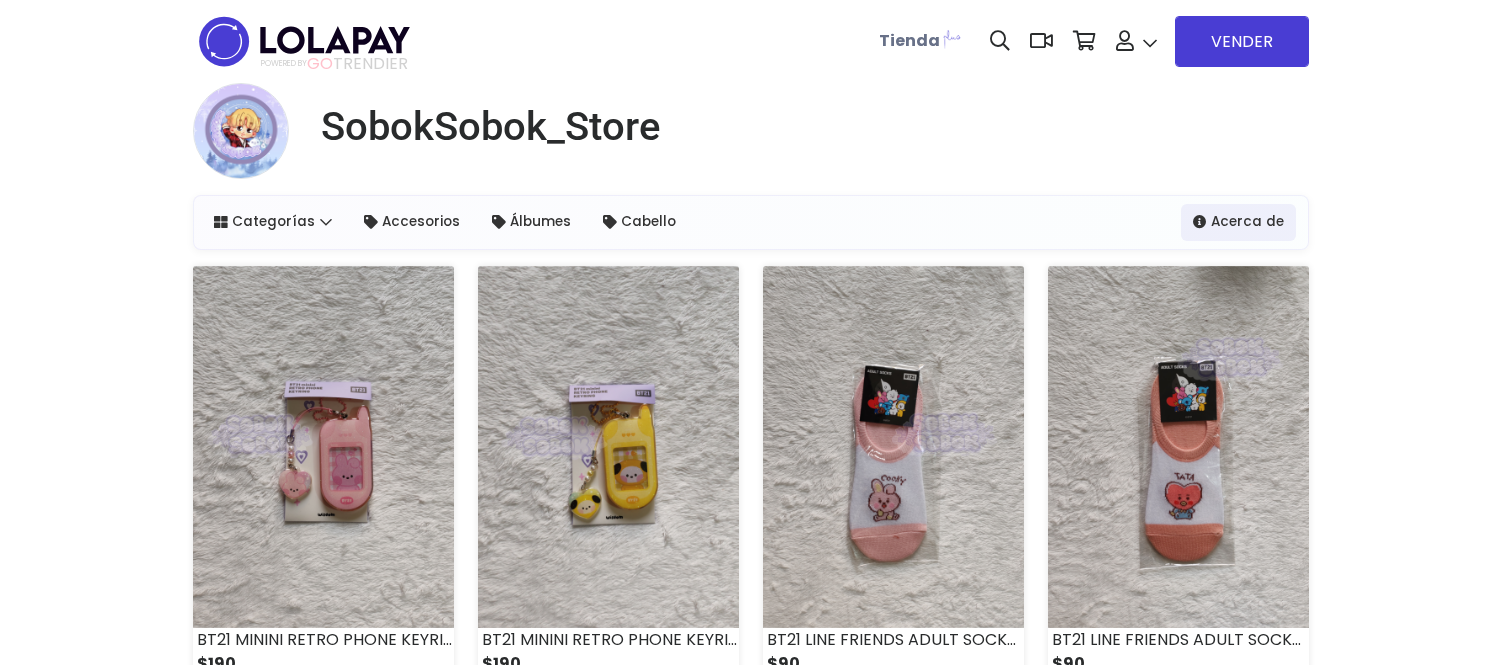 select on "*" 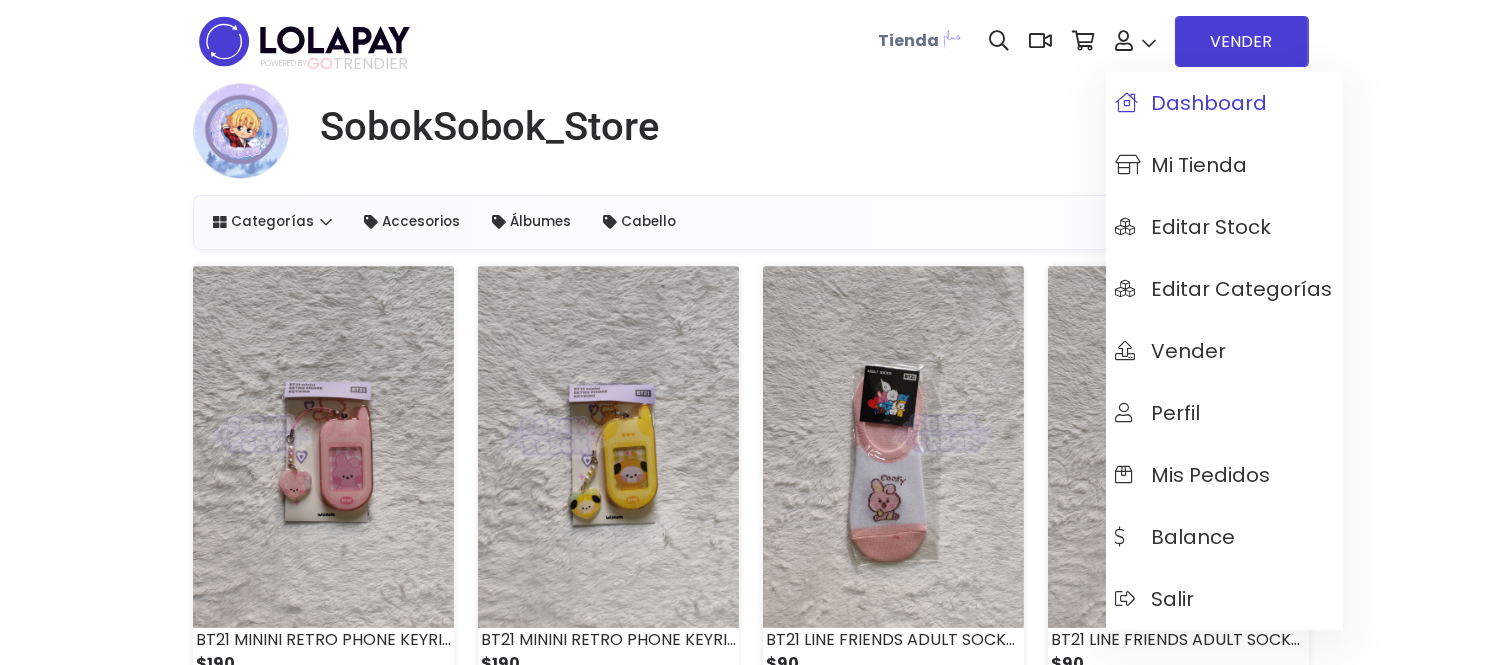 click on "Dashboard" at bounding box center (1224, 103) 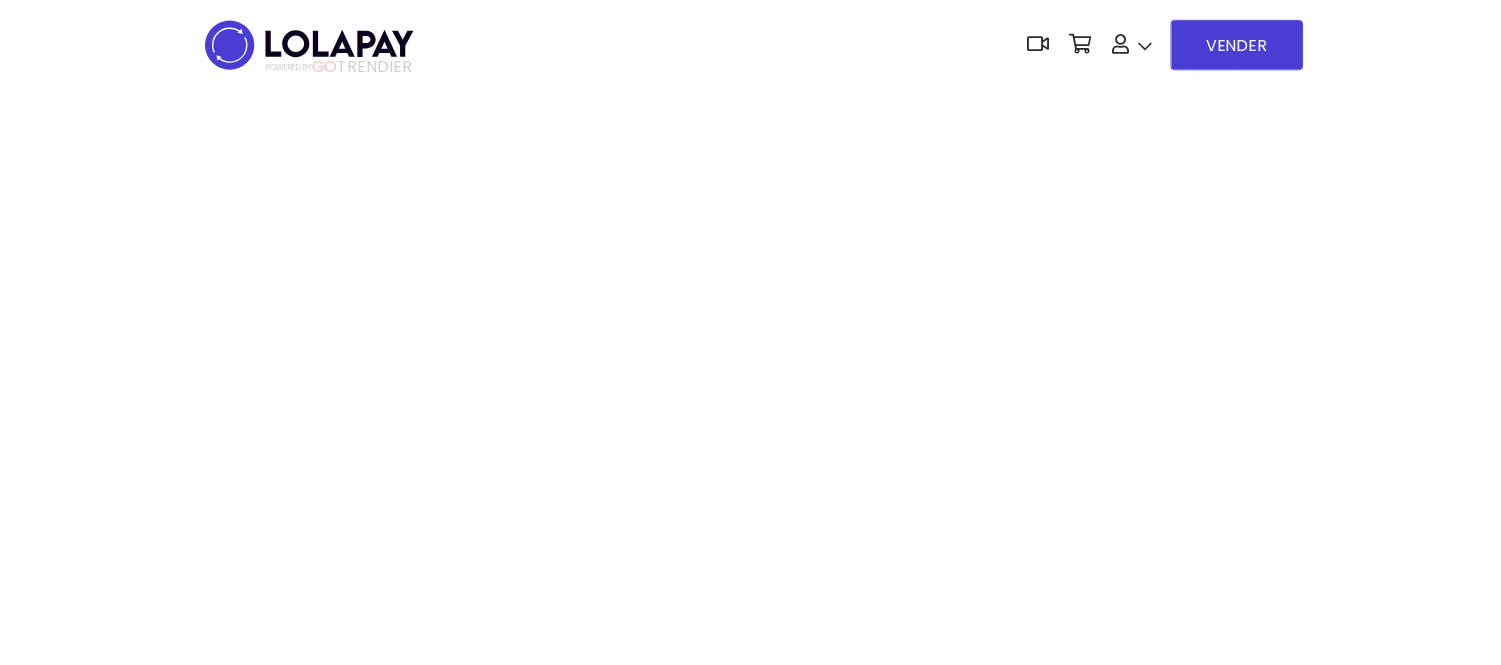 scroll, scrollTop: 0, scrollLeft: 0, axis: both 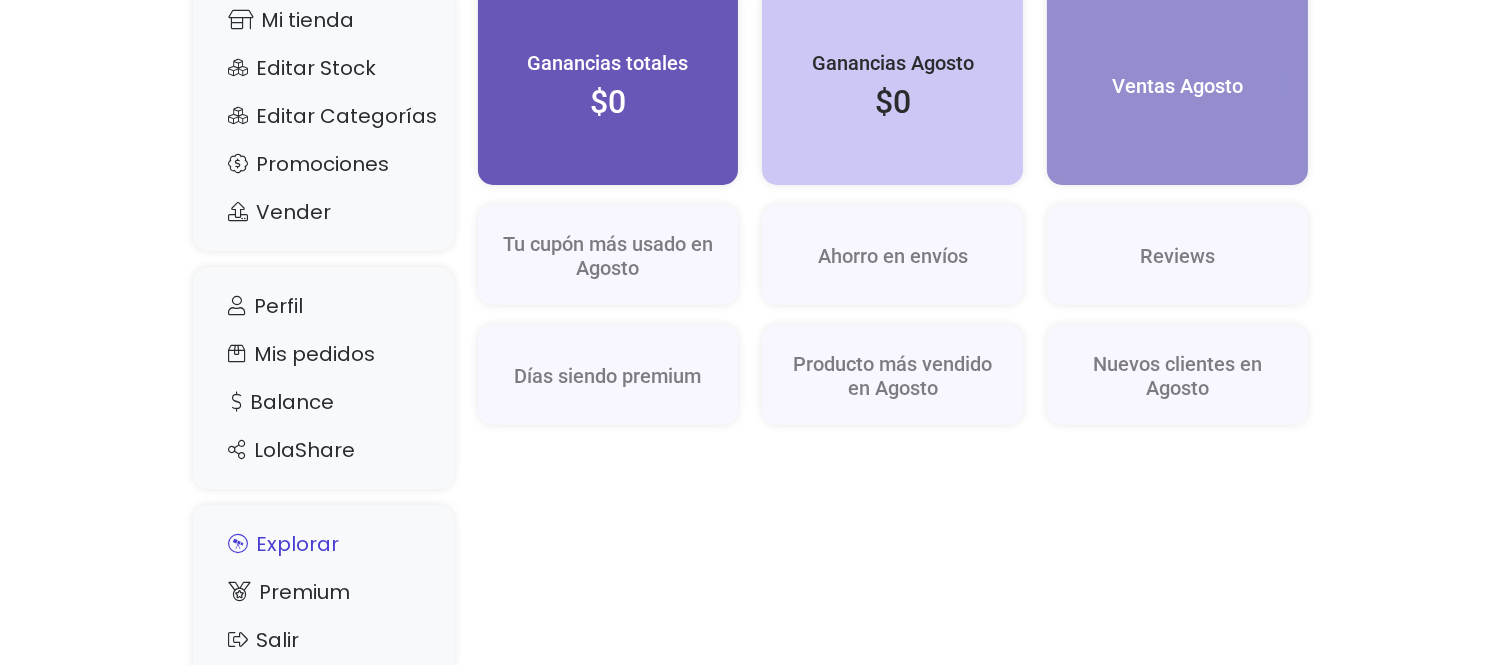 click on "Explorar" at bounding box center [323, 544] 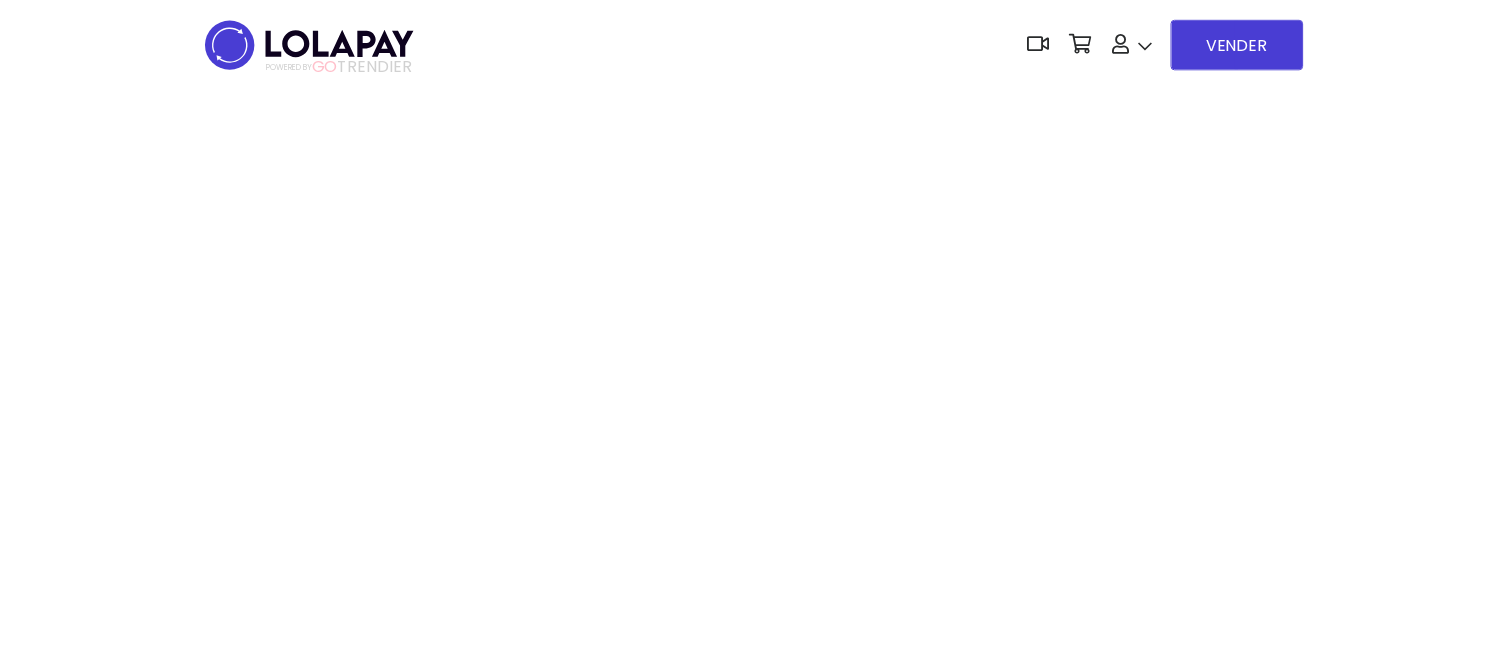 scroll, scrollTop: 0, scrollLeft: 0, axis: both 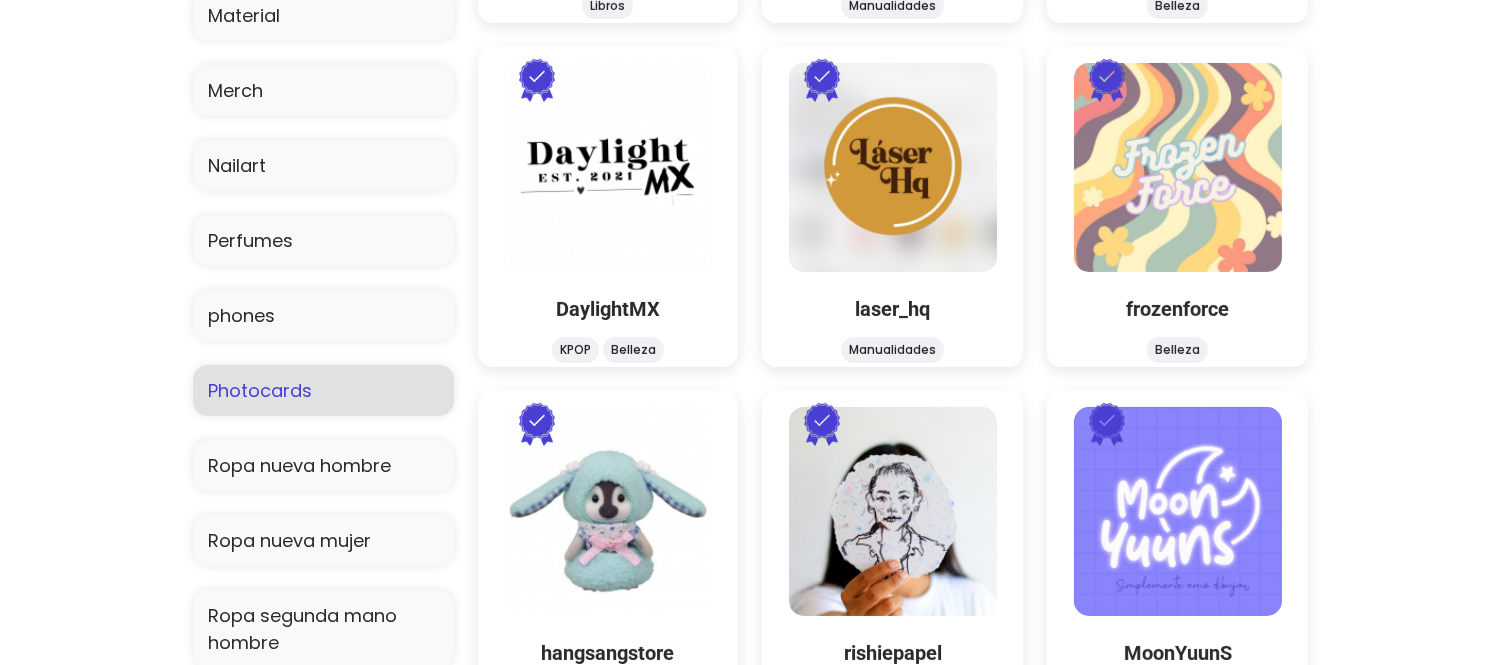 click on "Photocards" at bounding box center [323, 390] 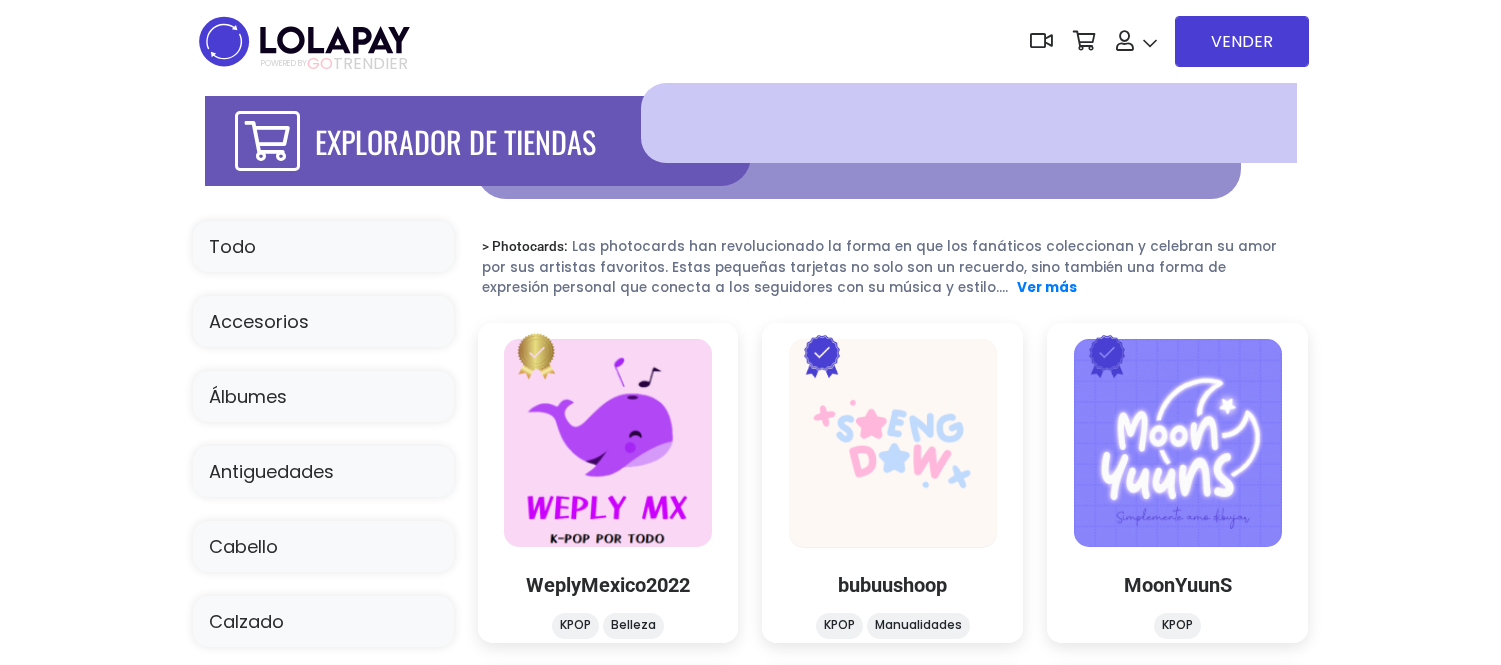 scroll, scrollTop: 0, scrollLeft: 0, axis: both 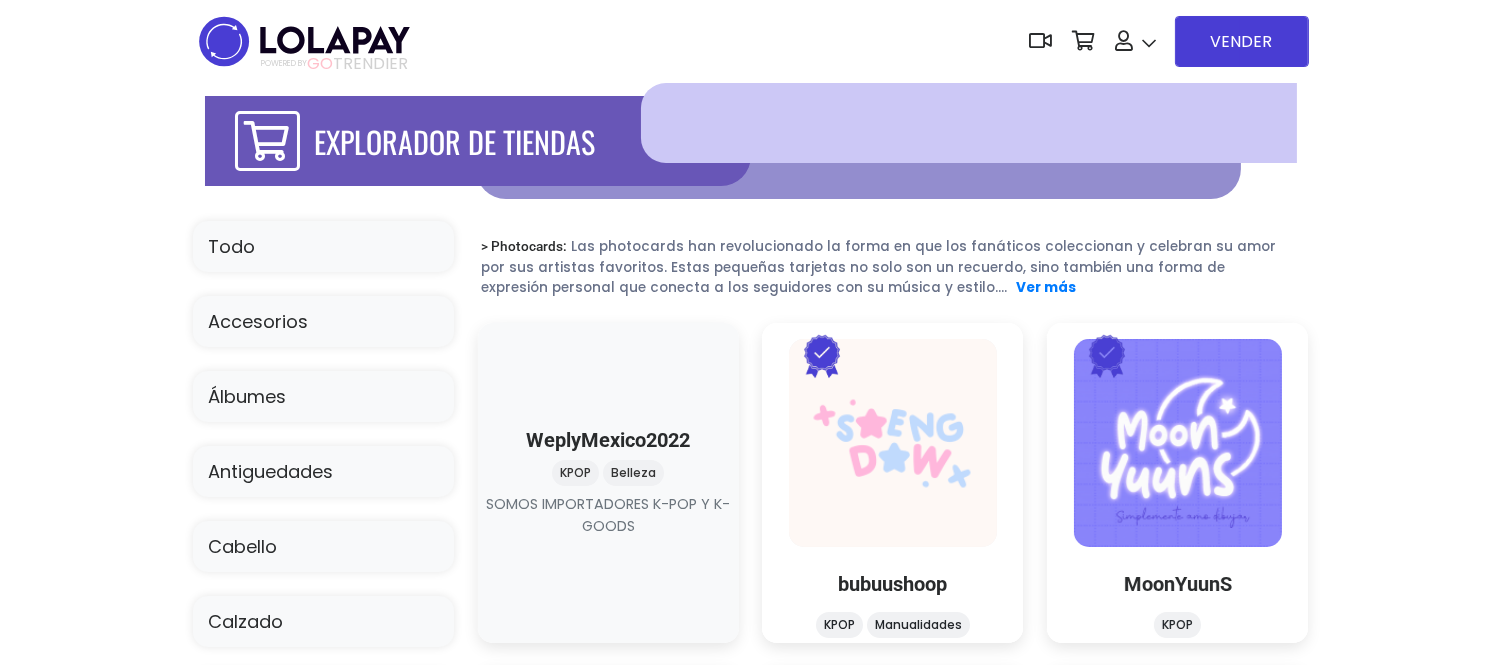 click at bounding box center [608, 537] 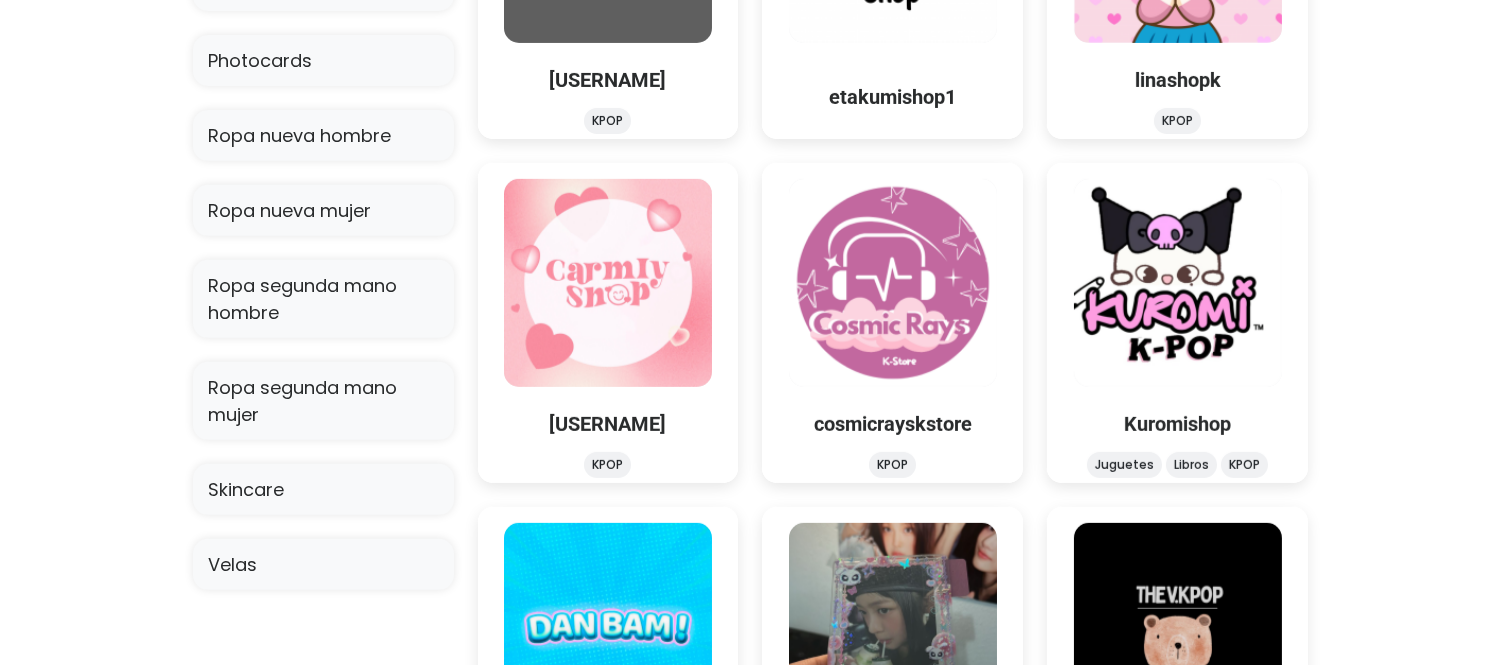 scroll, scrollTop: 0, scrollLeft: 0, axis: both 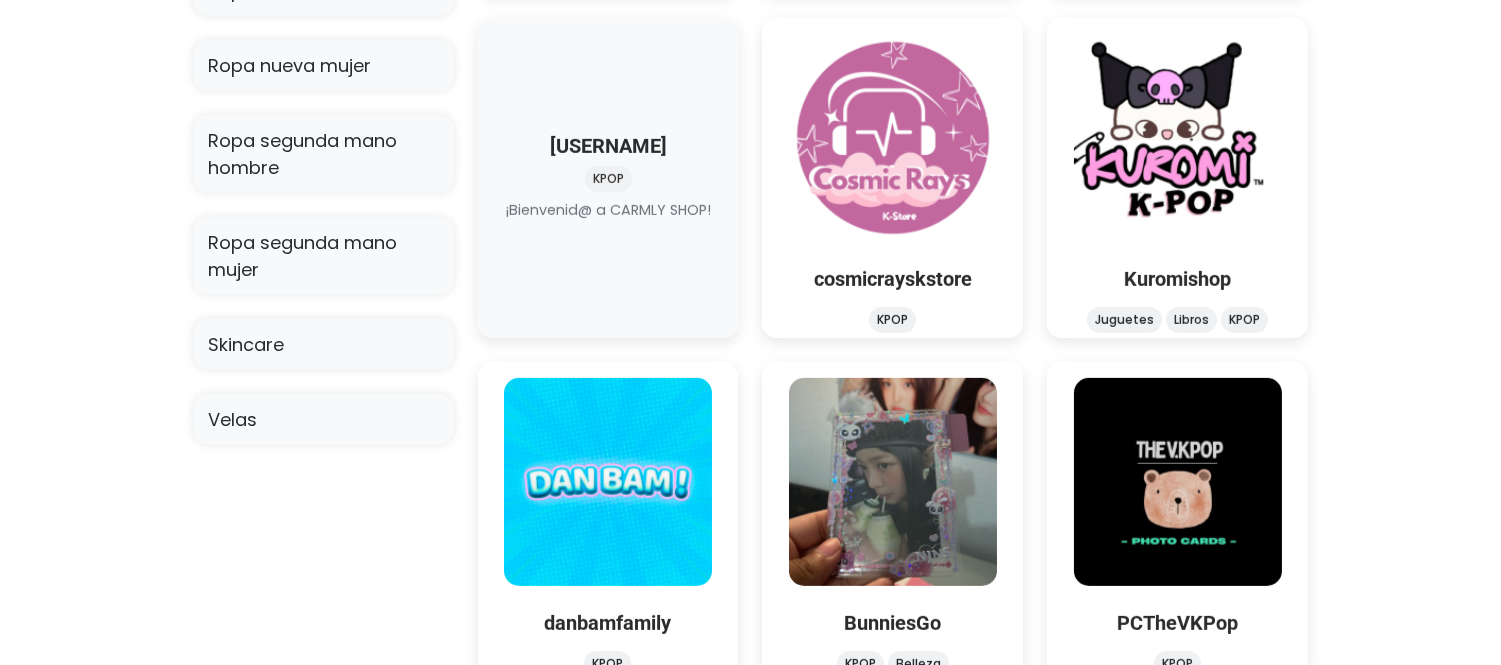 click at bounding box center (608, 221) 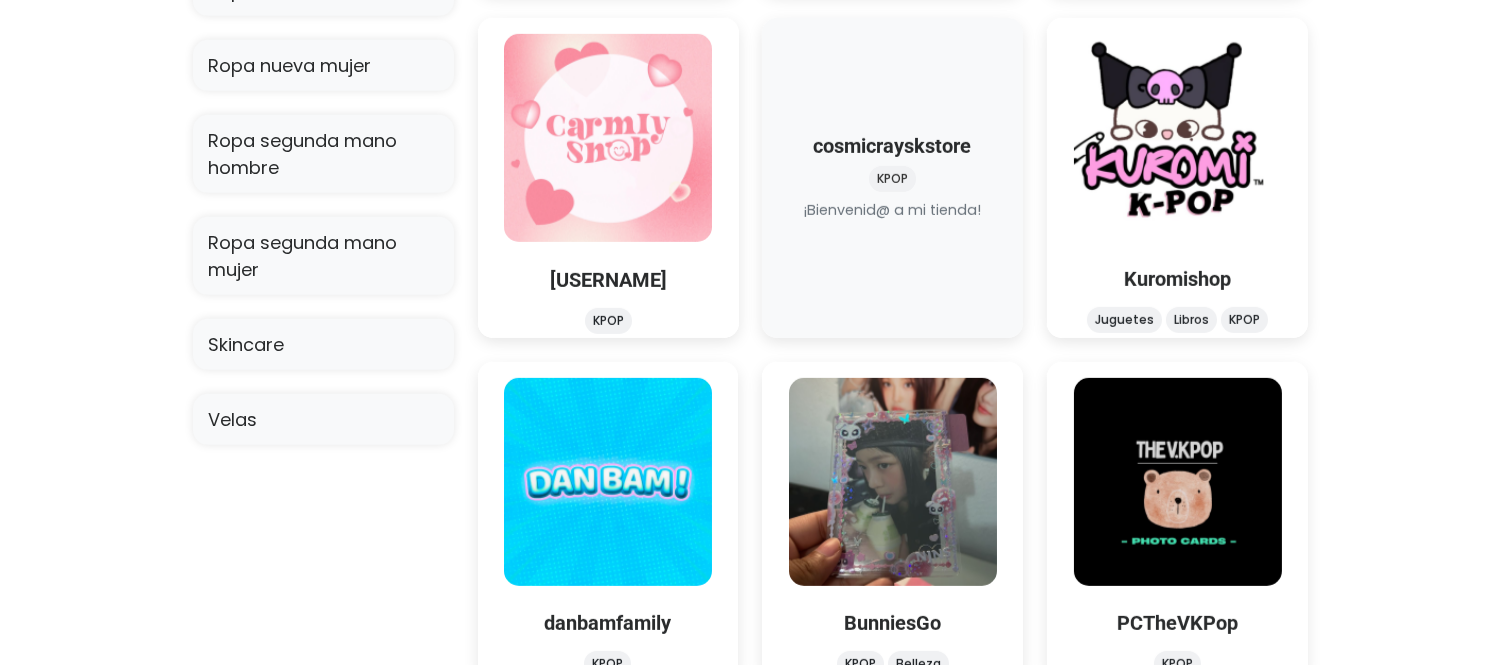 click at bounding box center [893, 221] 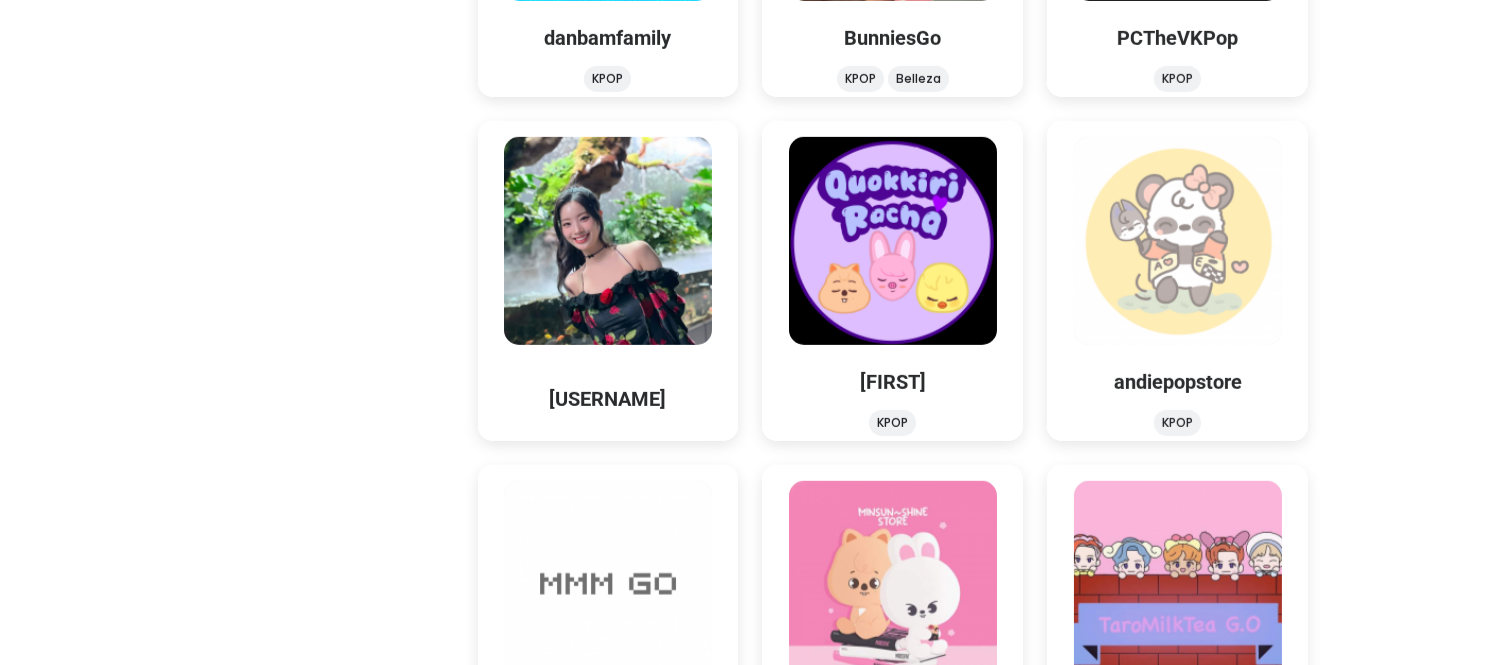 scroll, scrollTop: 2294, scrollLeft: 0, axis: vertical 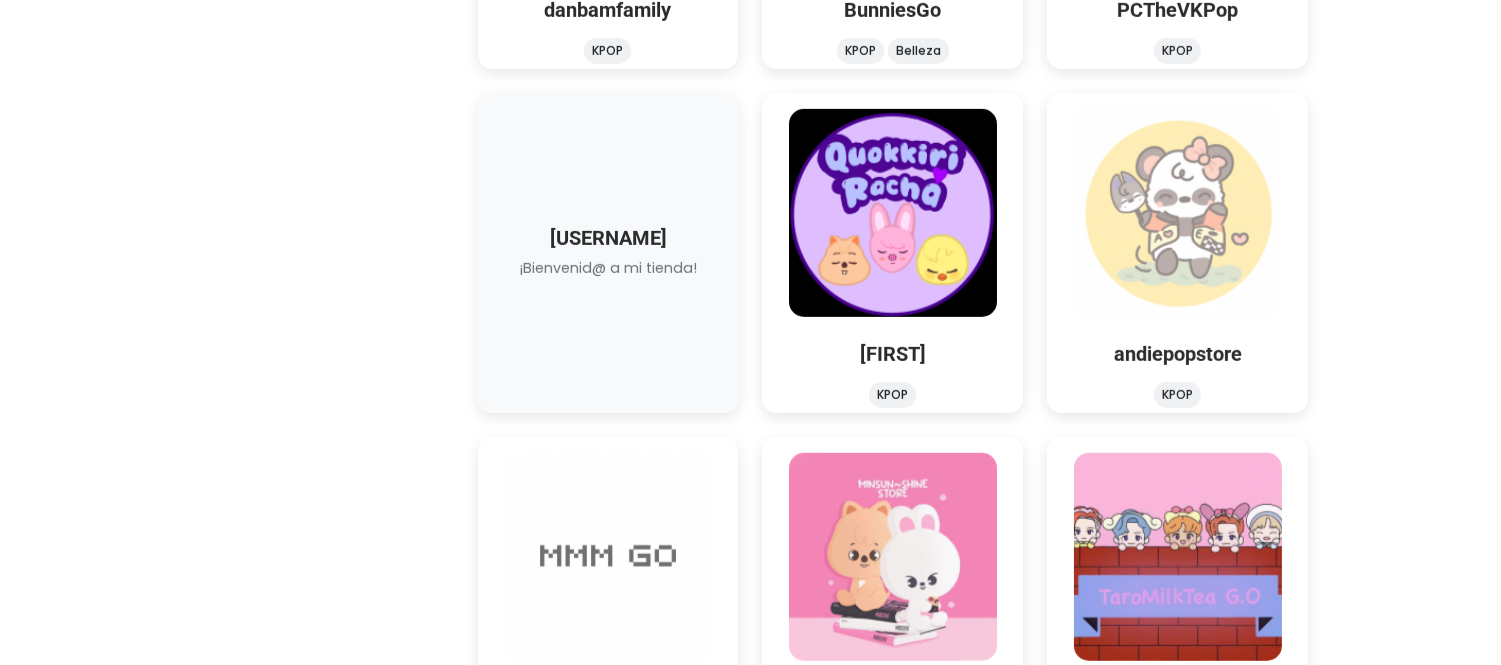 click at bounding box center [608, 279] 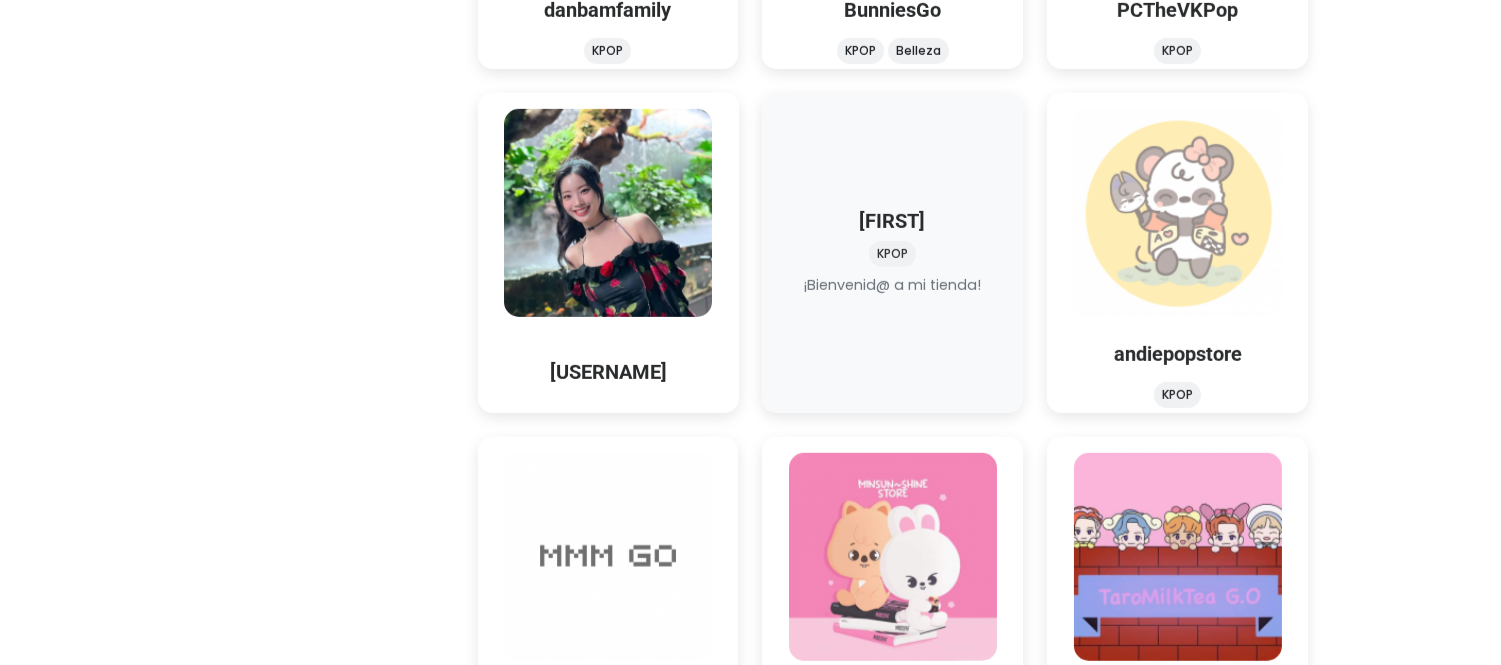 click at bounding box center (893, 296) 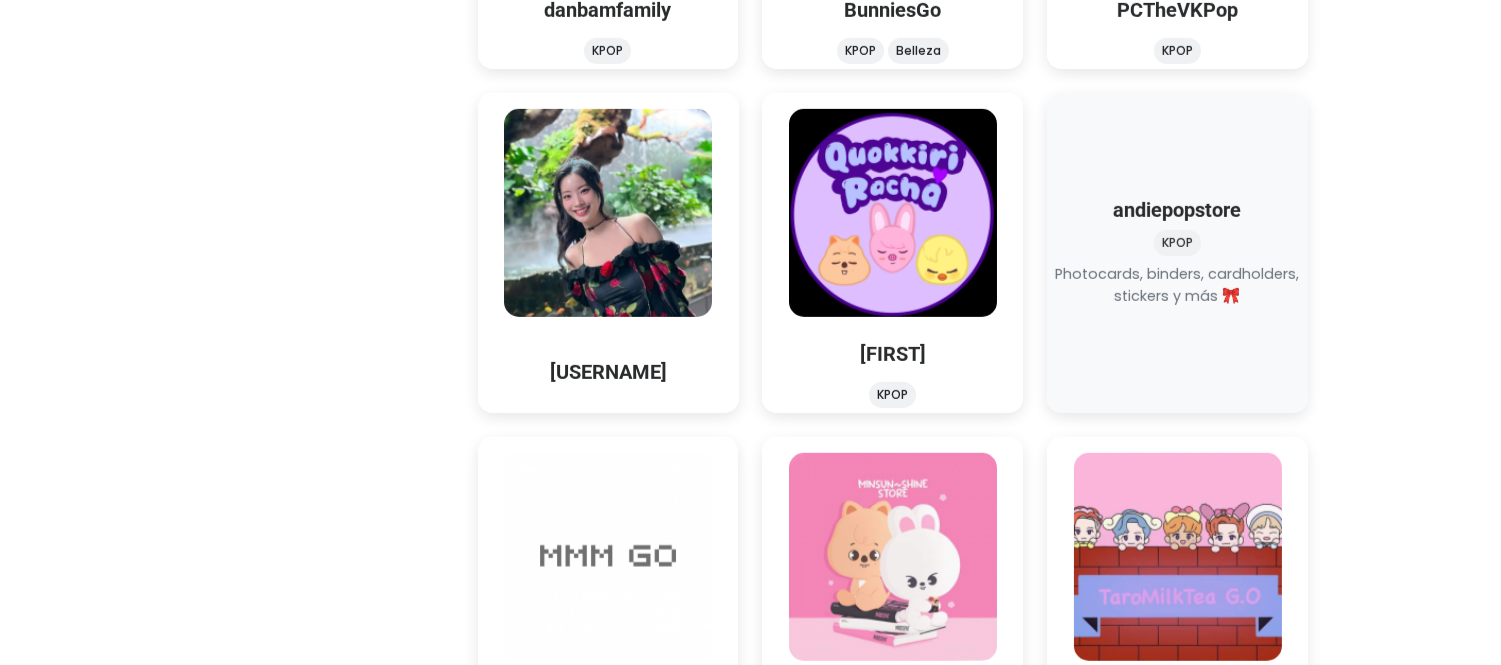 click at bounding box center [1178, 307] 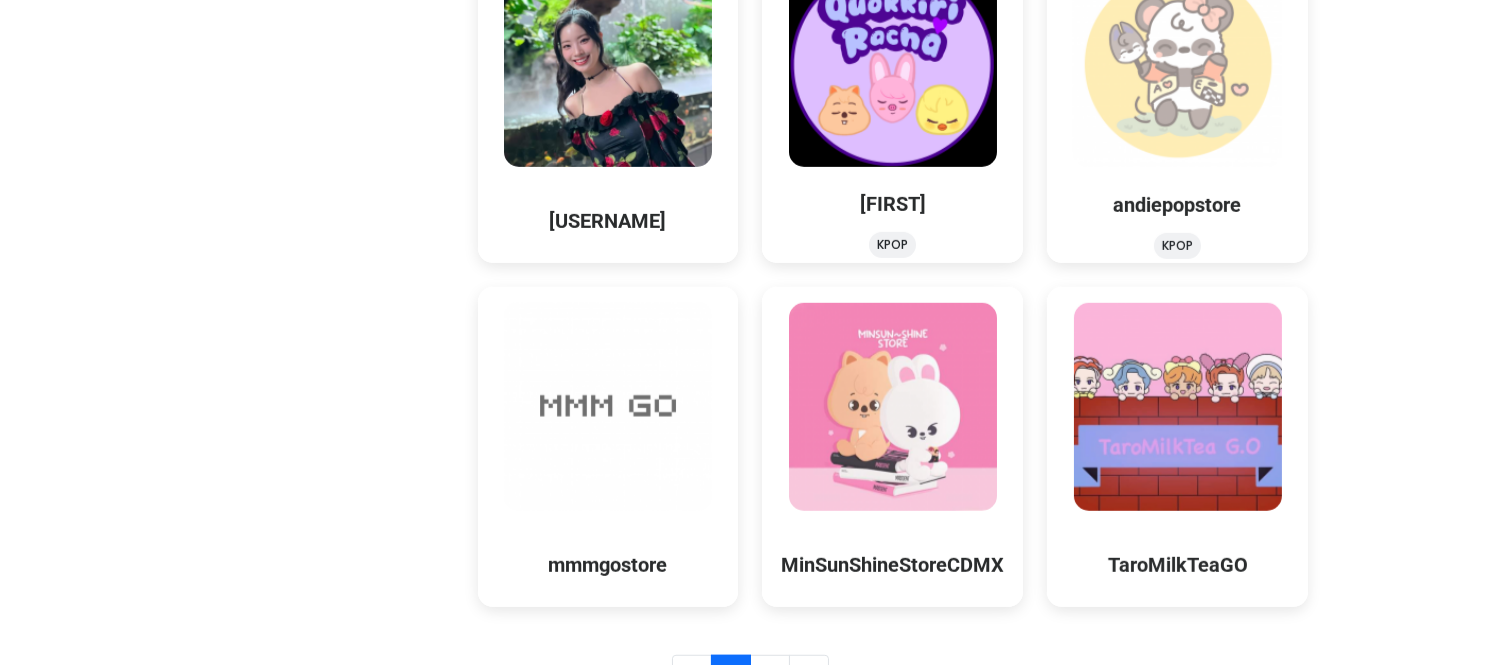 scroll, scrollTop: 2472, scrollLeft: 0, axis: vertical 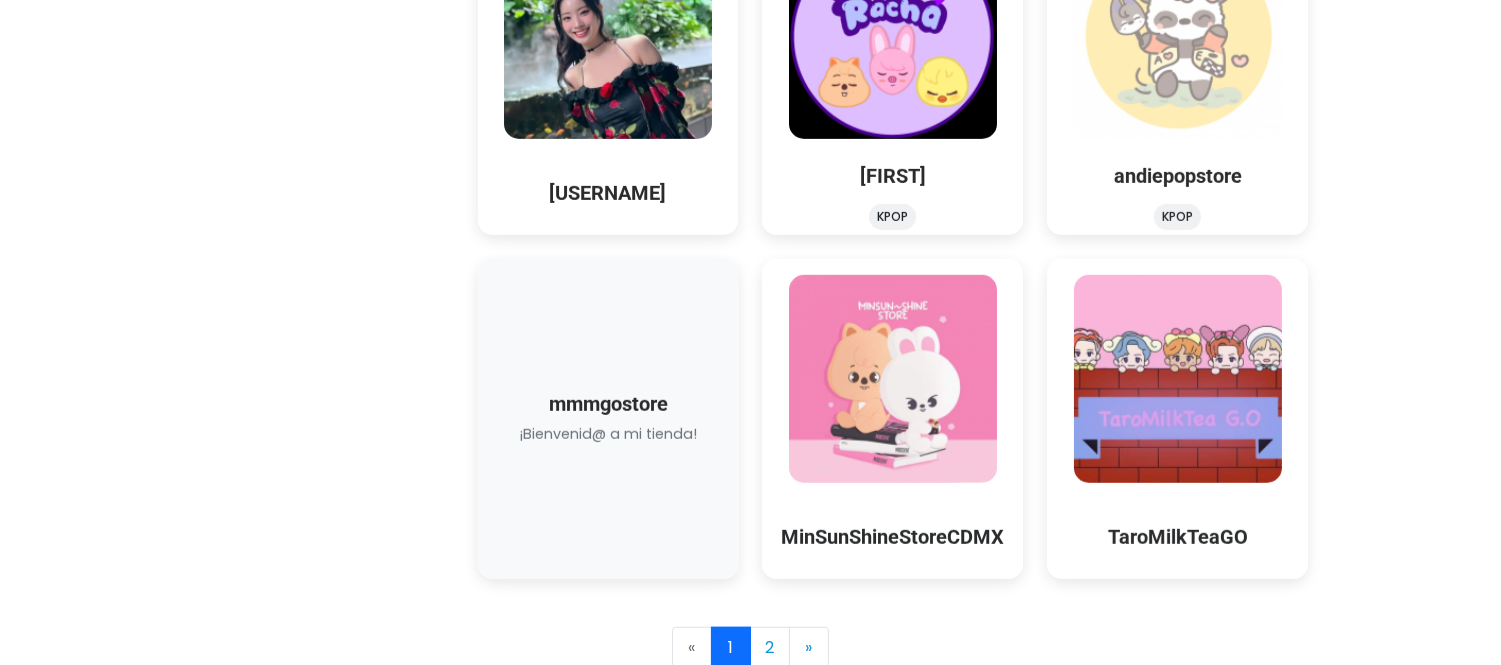 click at bounding box center [608, 445] 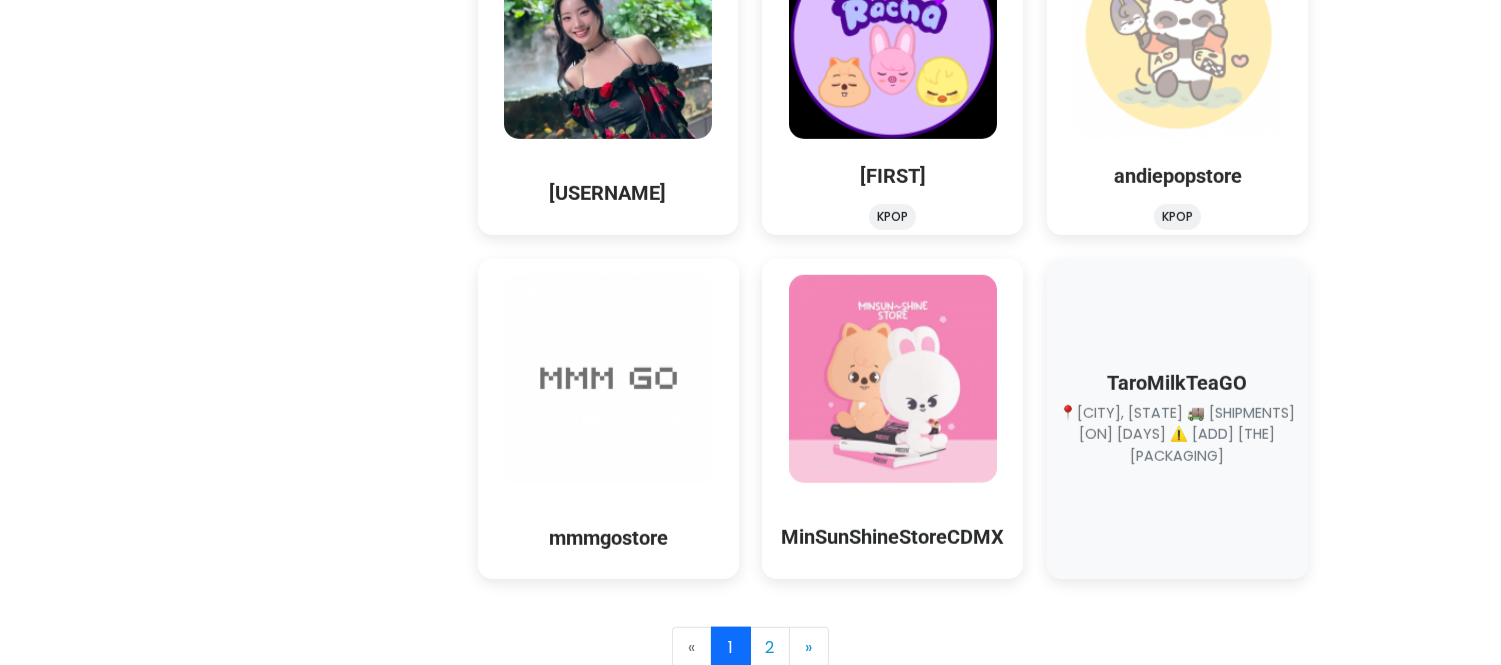 click at bounding box center (1178, 467) 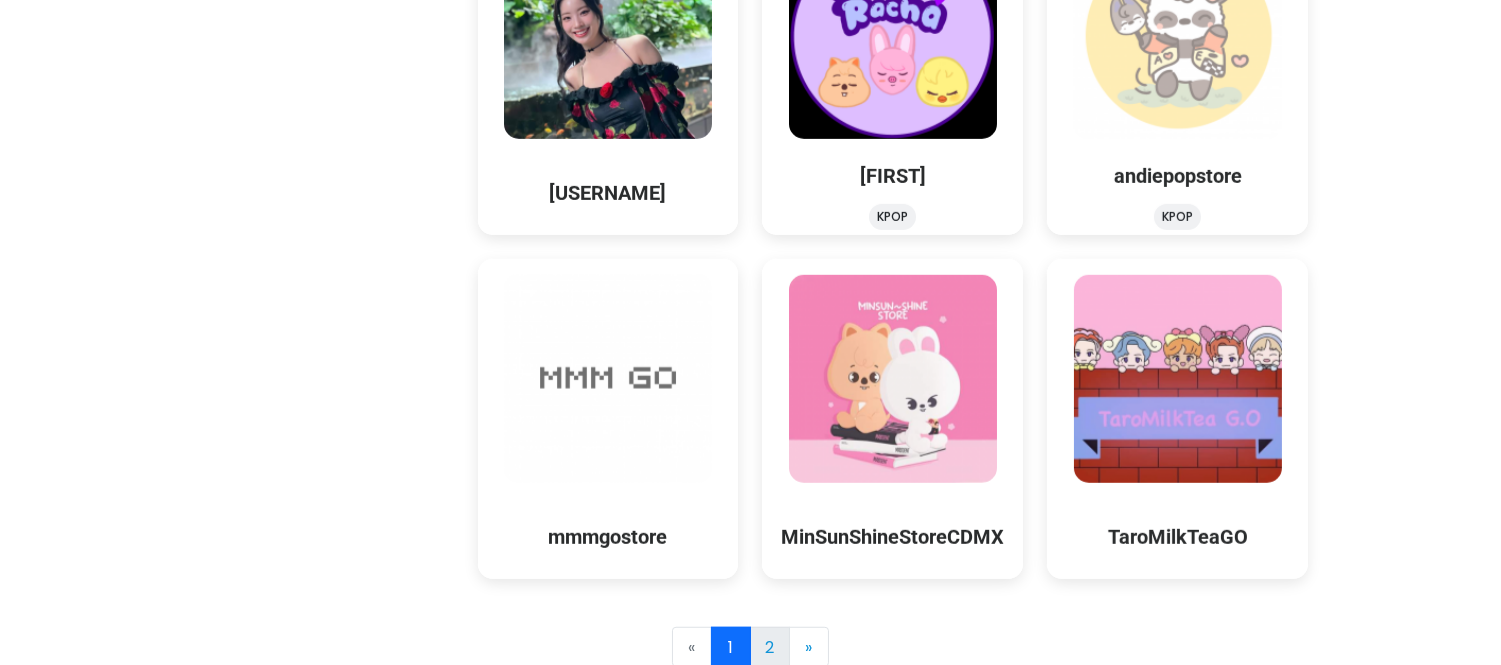 click on "2" at bounding box center (770, 647) 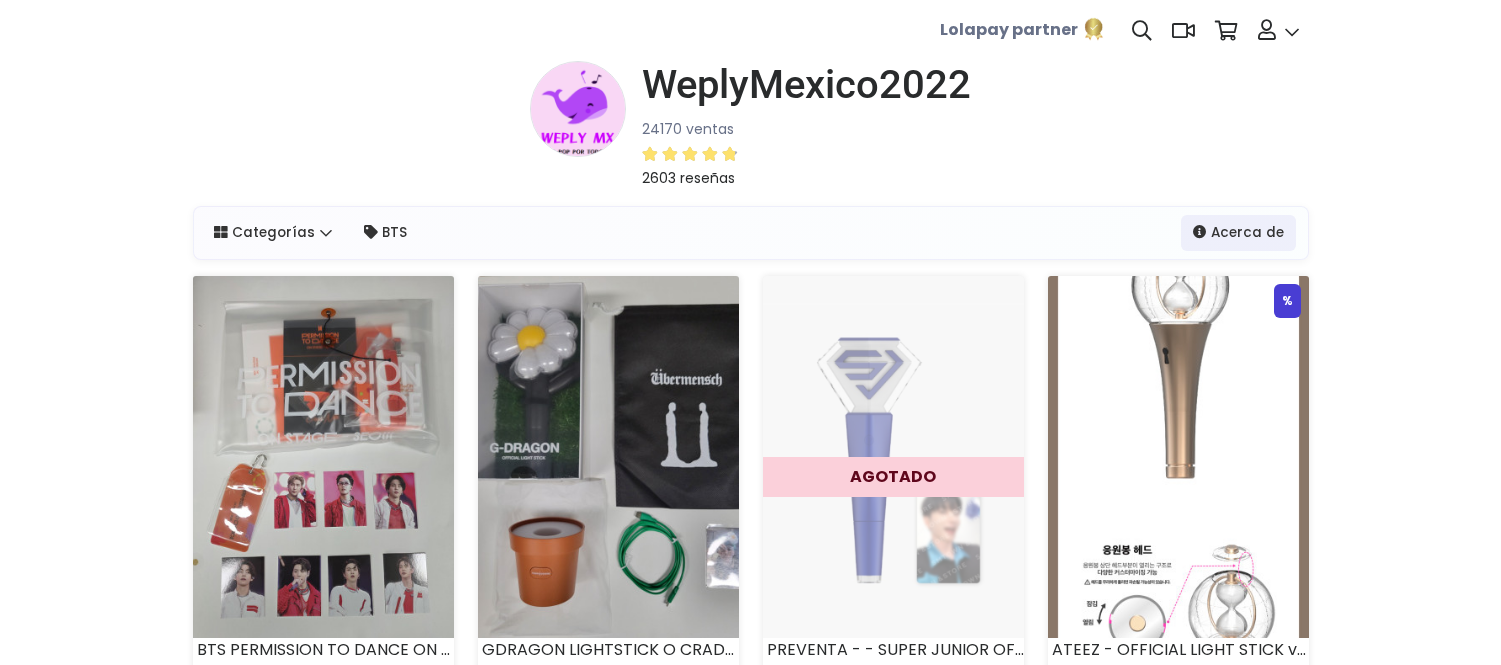 scroll, scrollTop: 0, scrollLeft: 0, axis: both 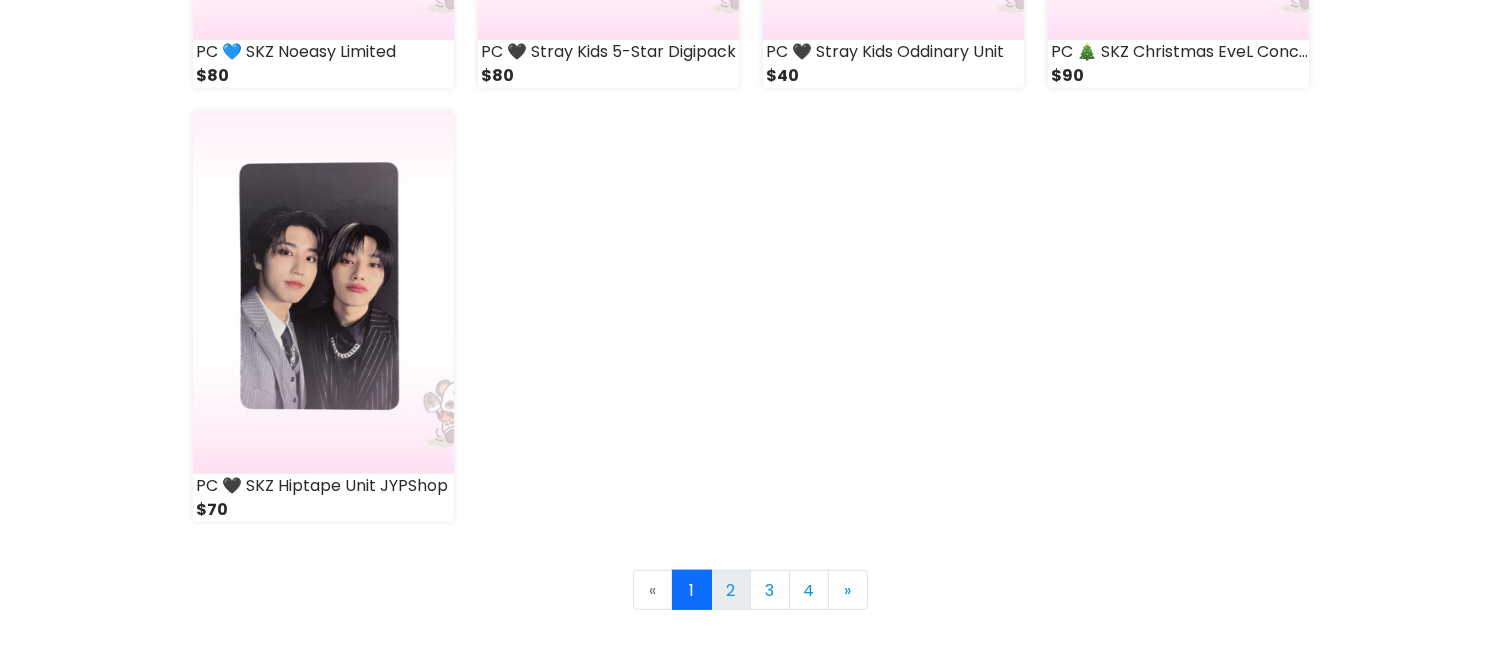 click on "2" at bounding box center (731, 590) 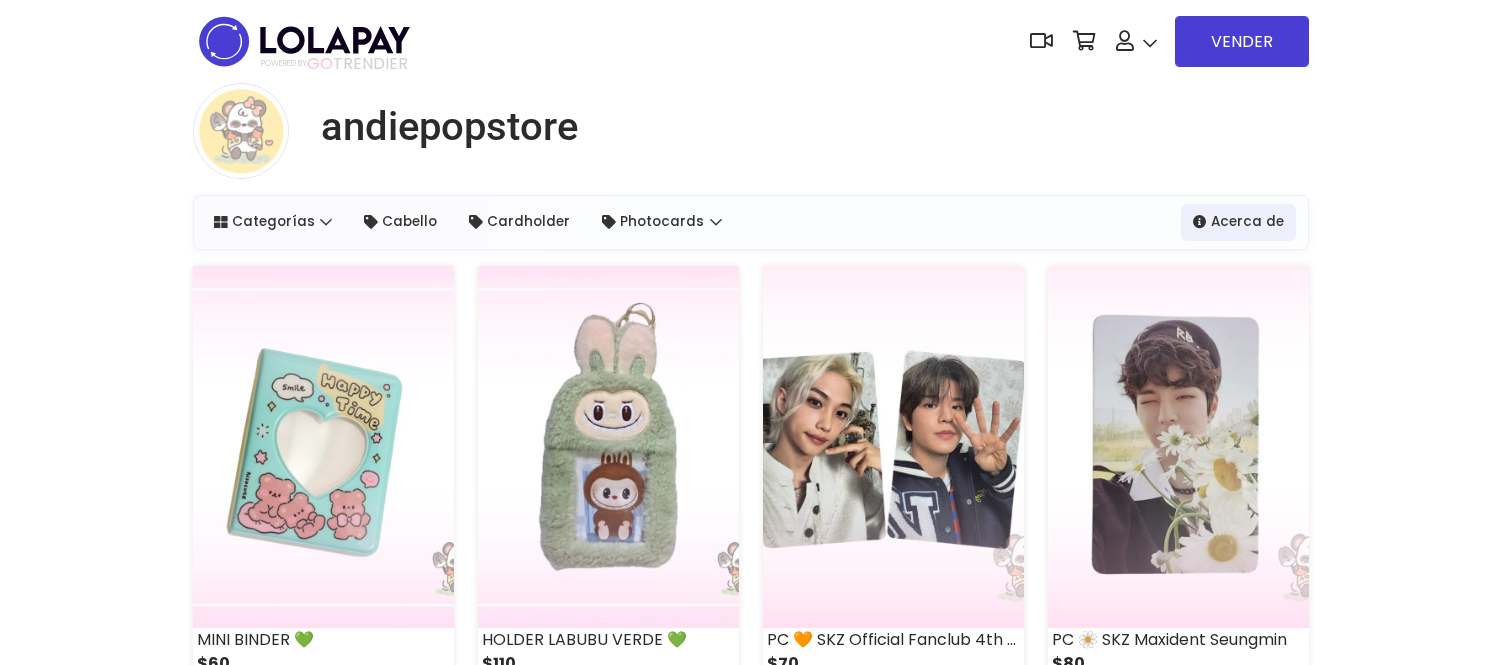 scroll, scrollTop: 0, scrollLeft: 0, axis: both 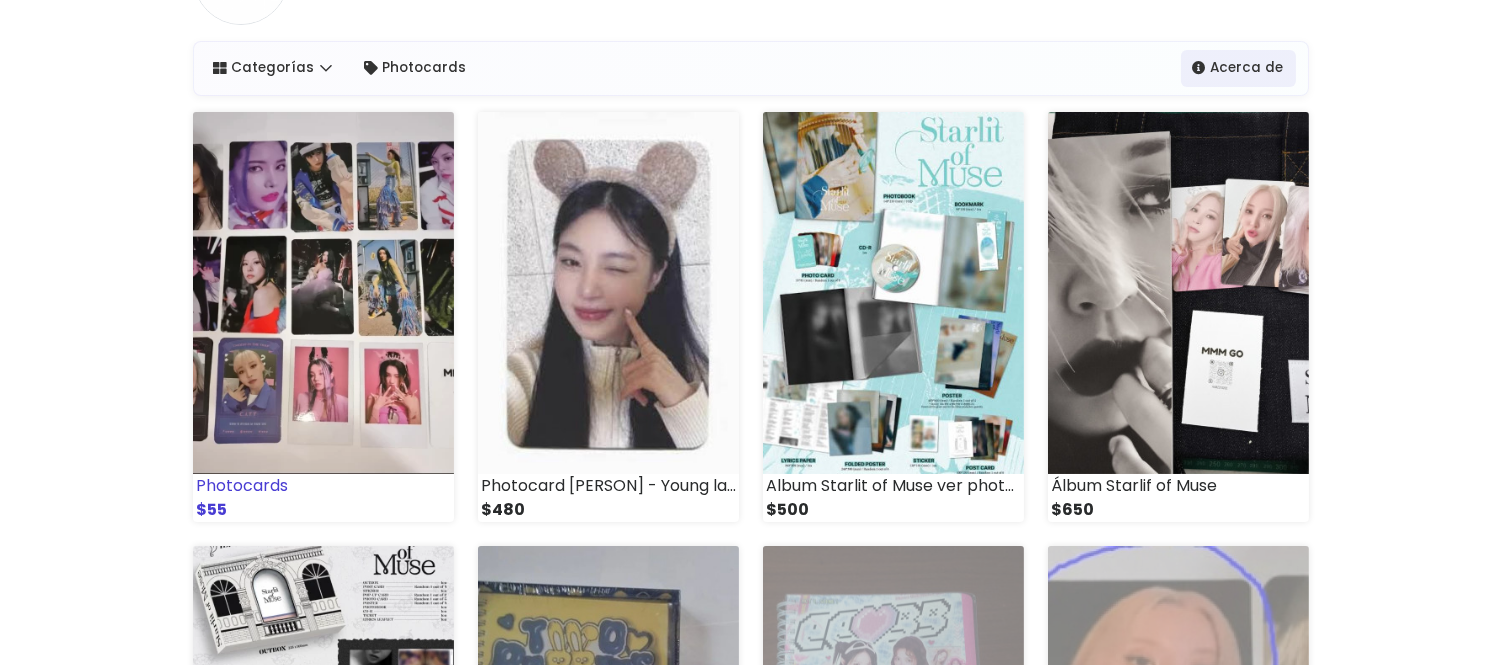 click at bounding box center [323, 293] 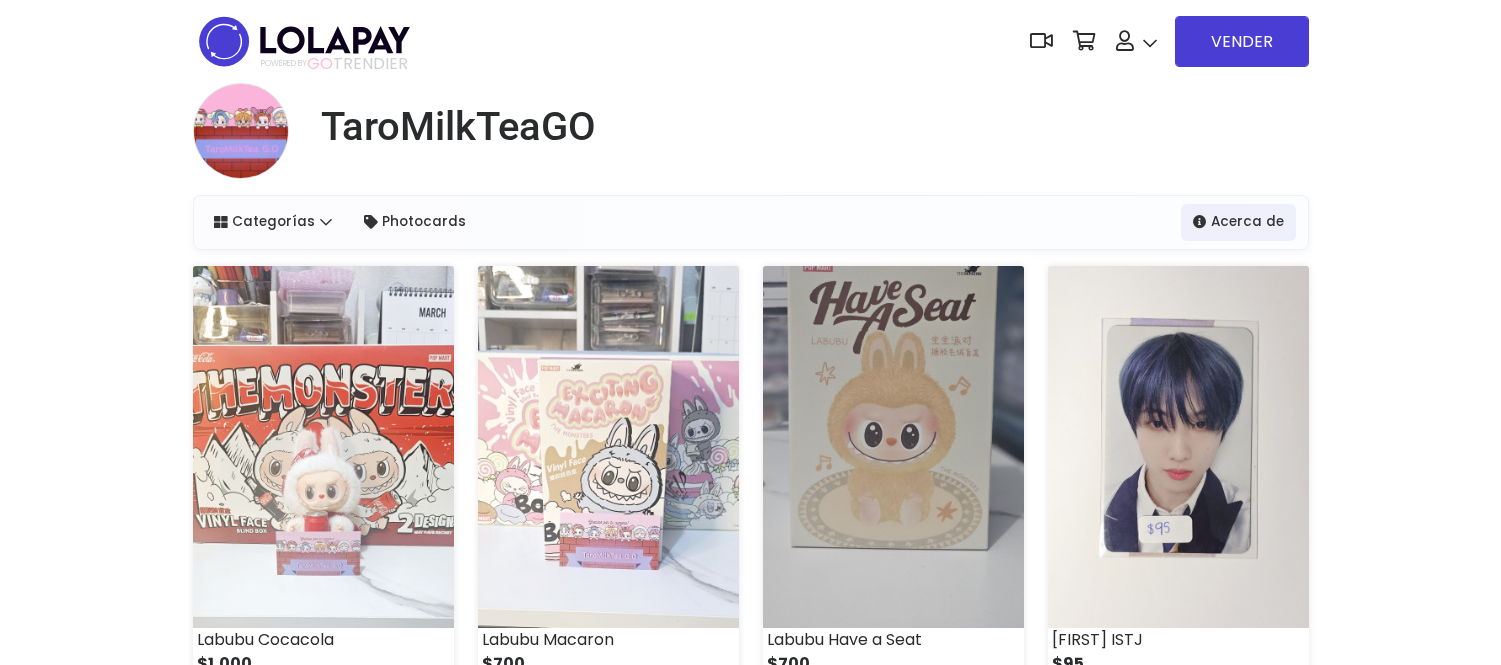 scroll, scrollTop: 0, scrollLeft: 0, axis: both 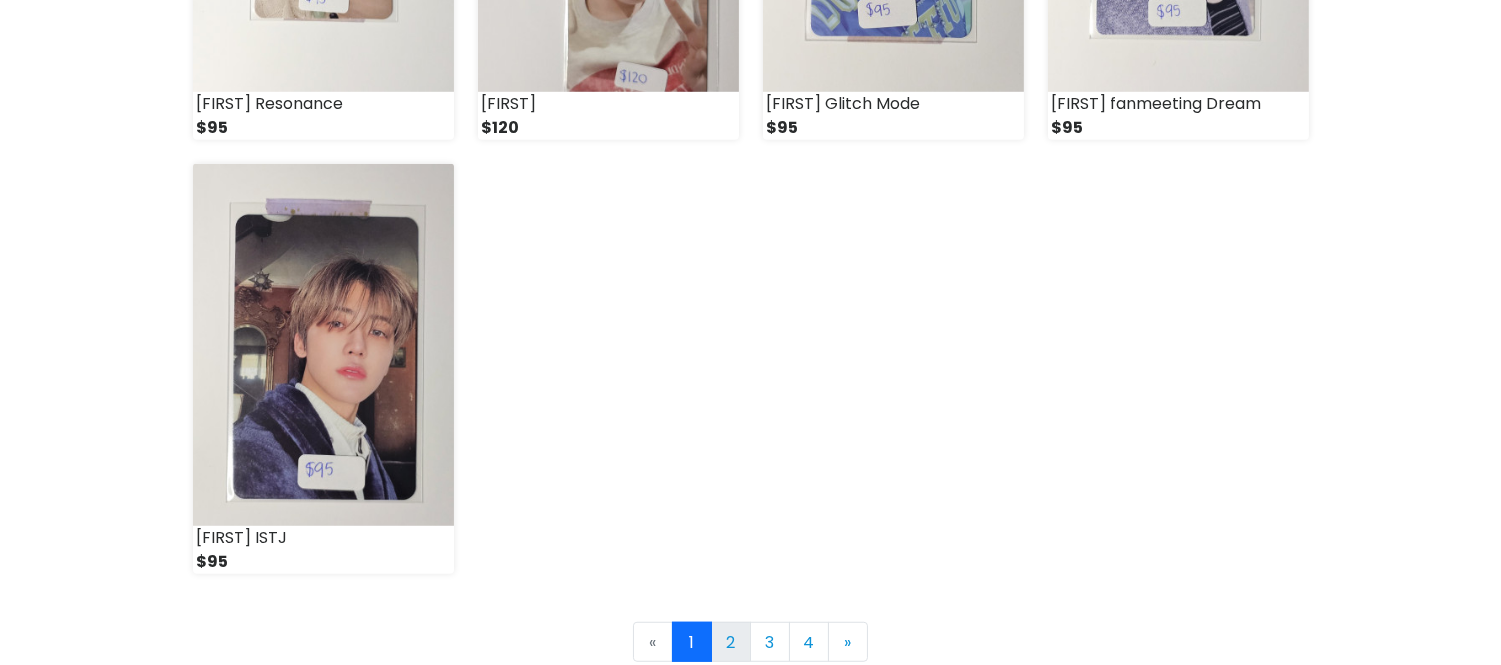 click on "2" at bounding box center [731, 642] 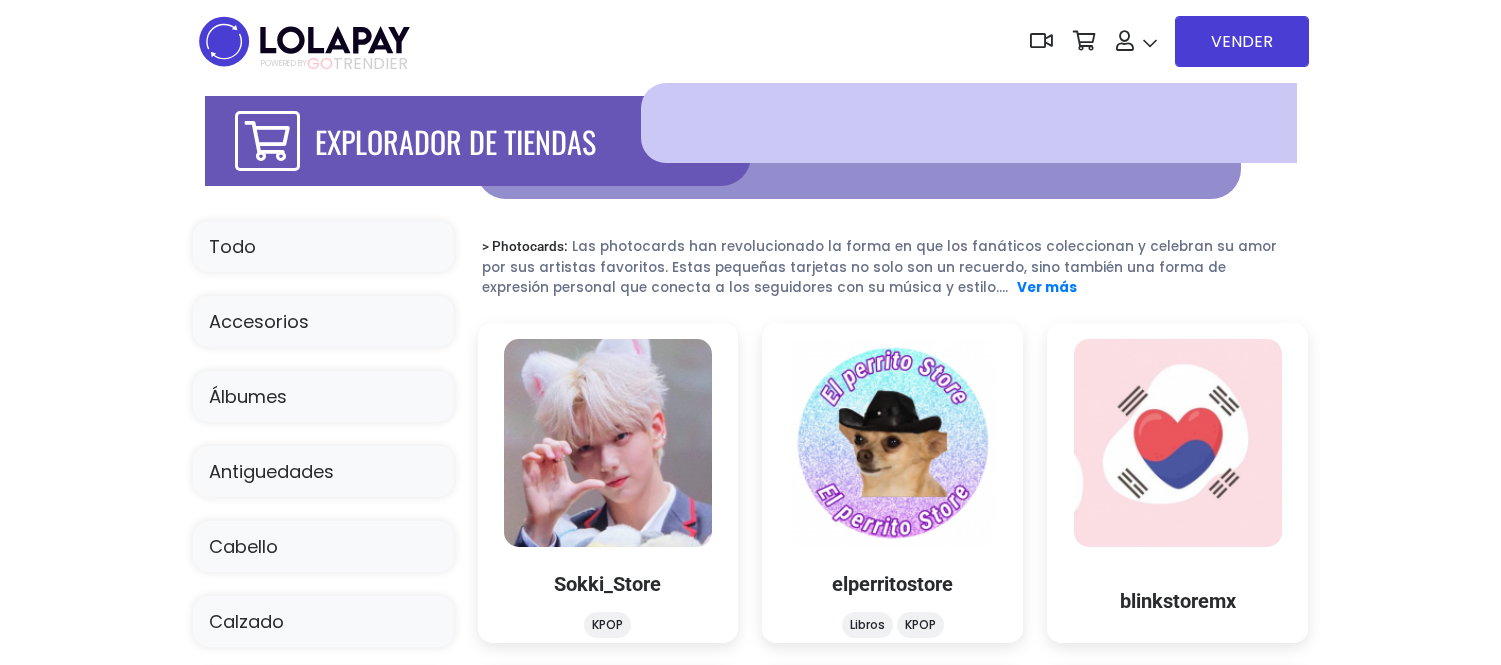 scroll, scrollTop: 0, scrollLeft: 0, axis: both 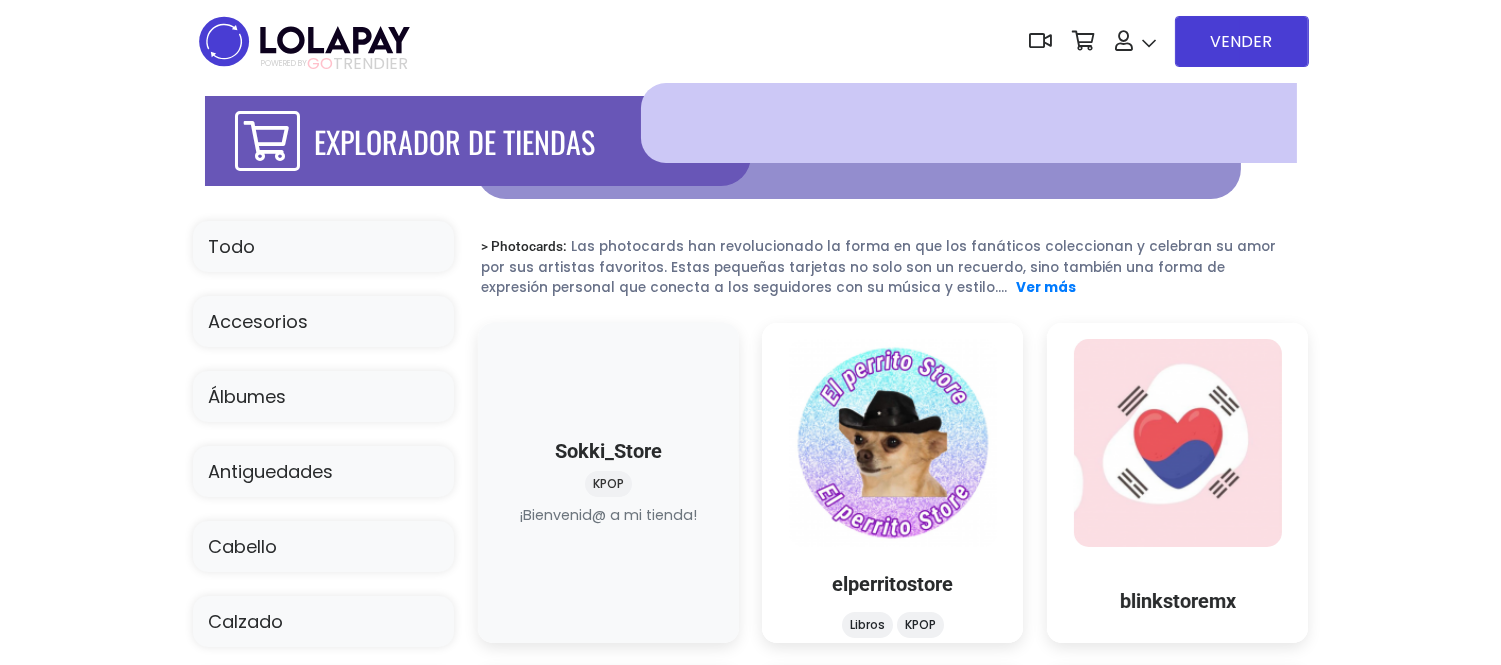 click at bounding box center [608, 526] 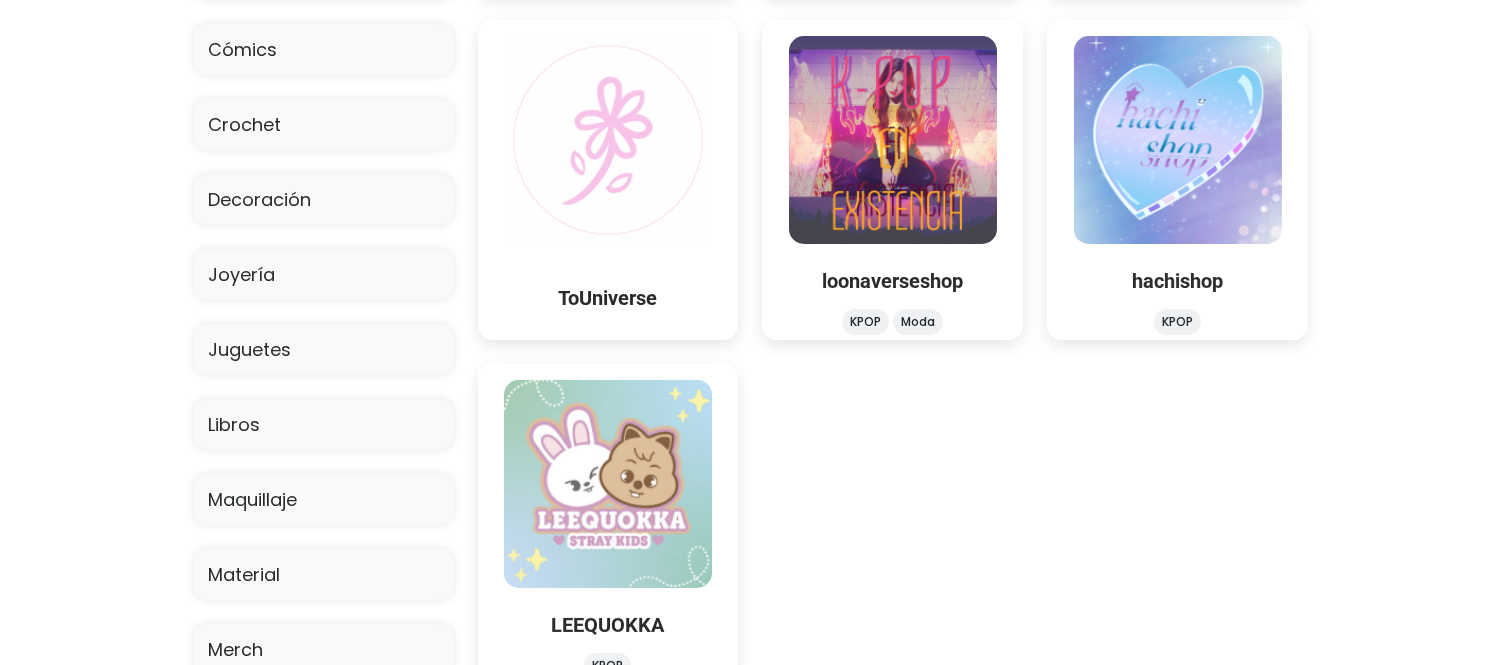 scroll, scrollTop: 672, scrollLeft: 0, axis: vertical 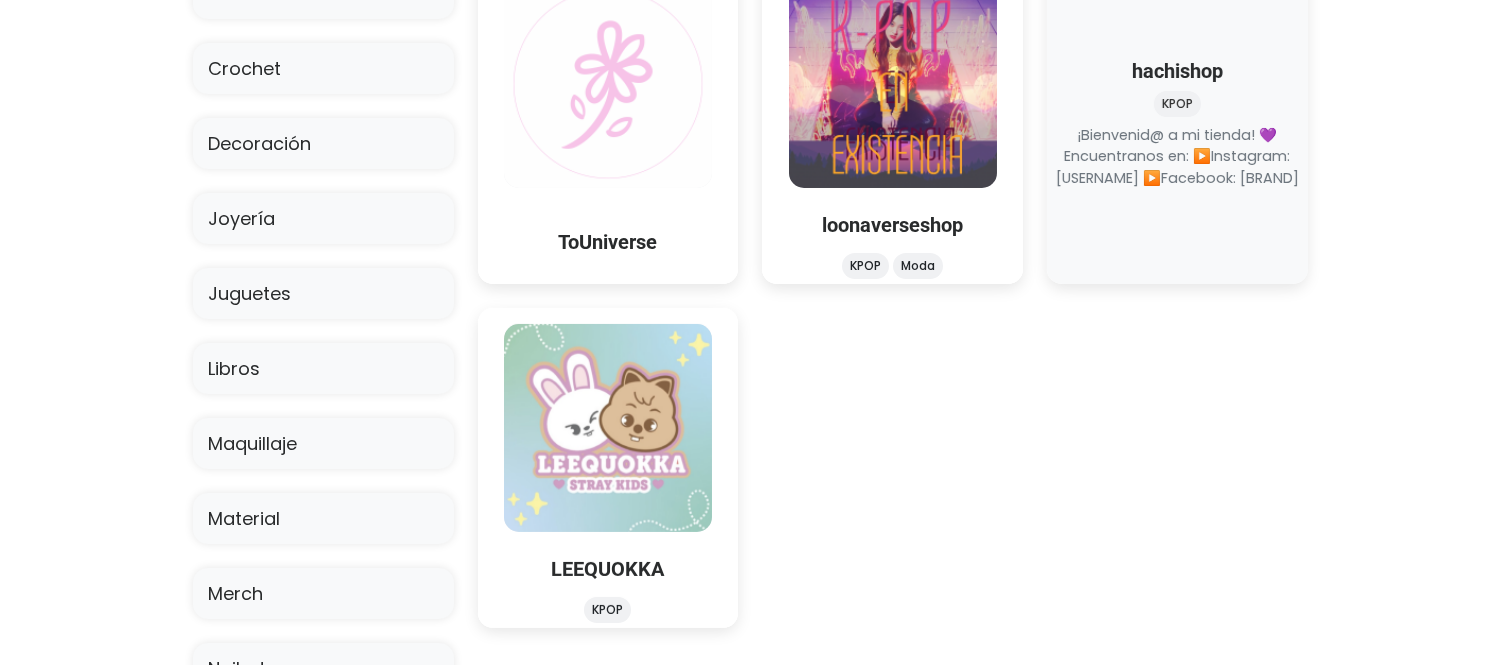 click on "hachishop
KPOP
hachishop
KPOP" at bounding box center (1177, 124) 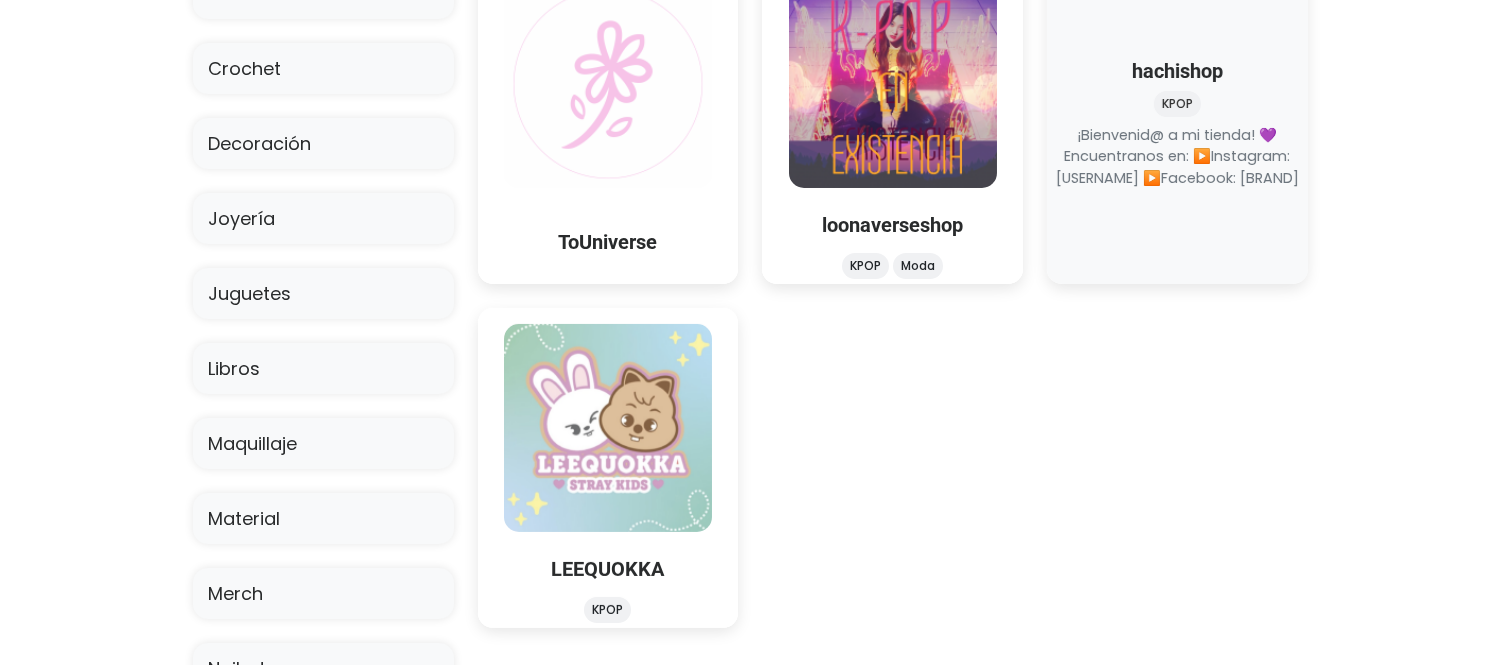 click on "hachishop
KPOP
hachishop
KPOP" at bounding box center (1177, 124) 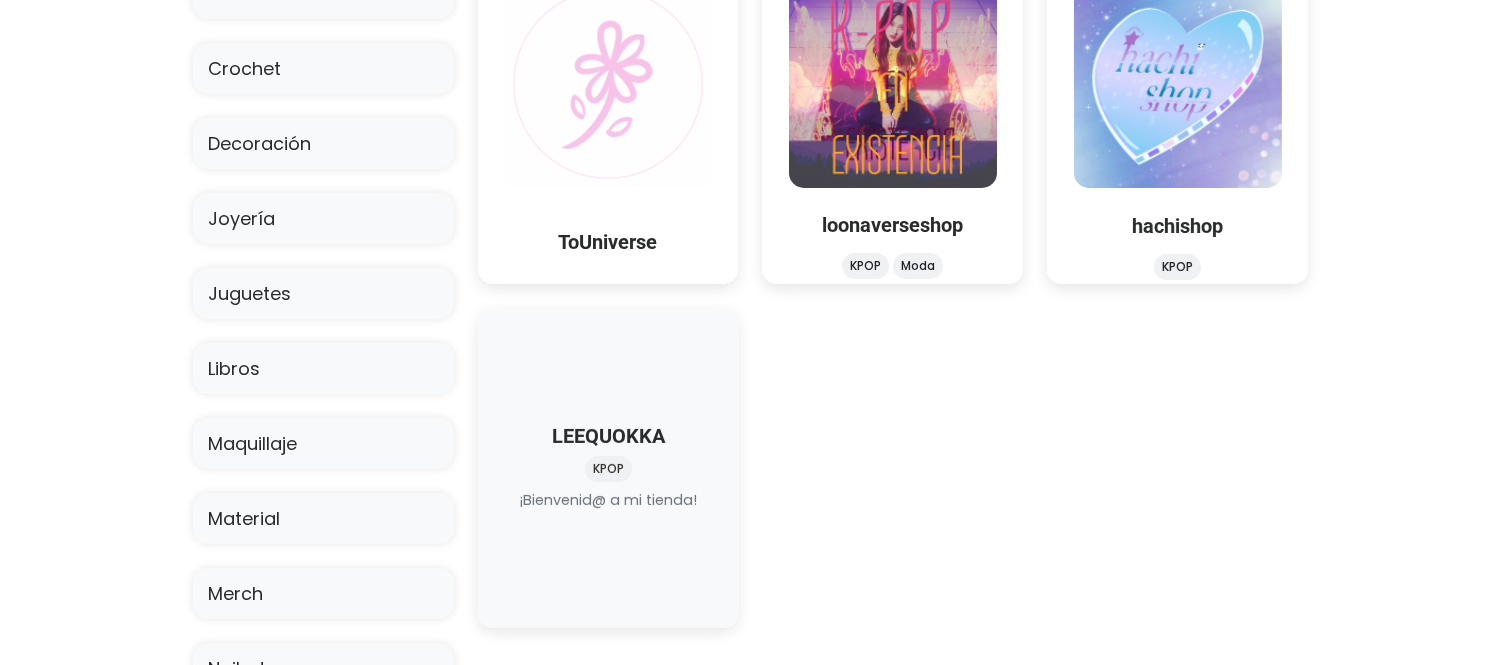 click at bounding box center (608, 511) 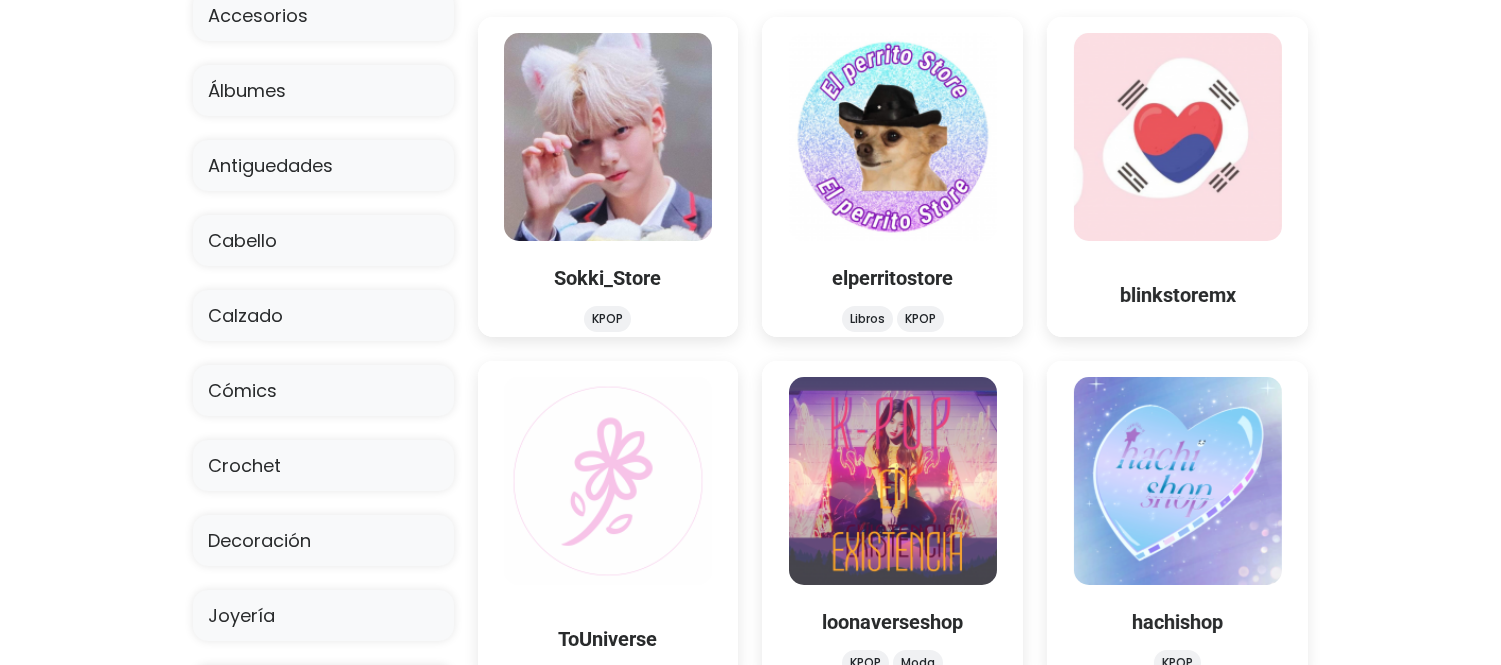 scroll, scrollTop: 291, scrollLeft: 0, axis: vertical 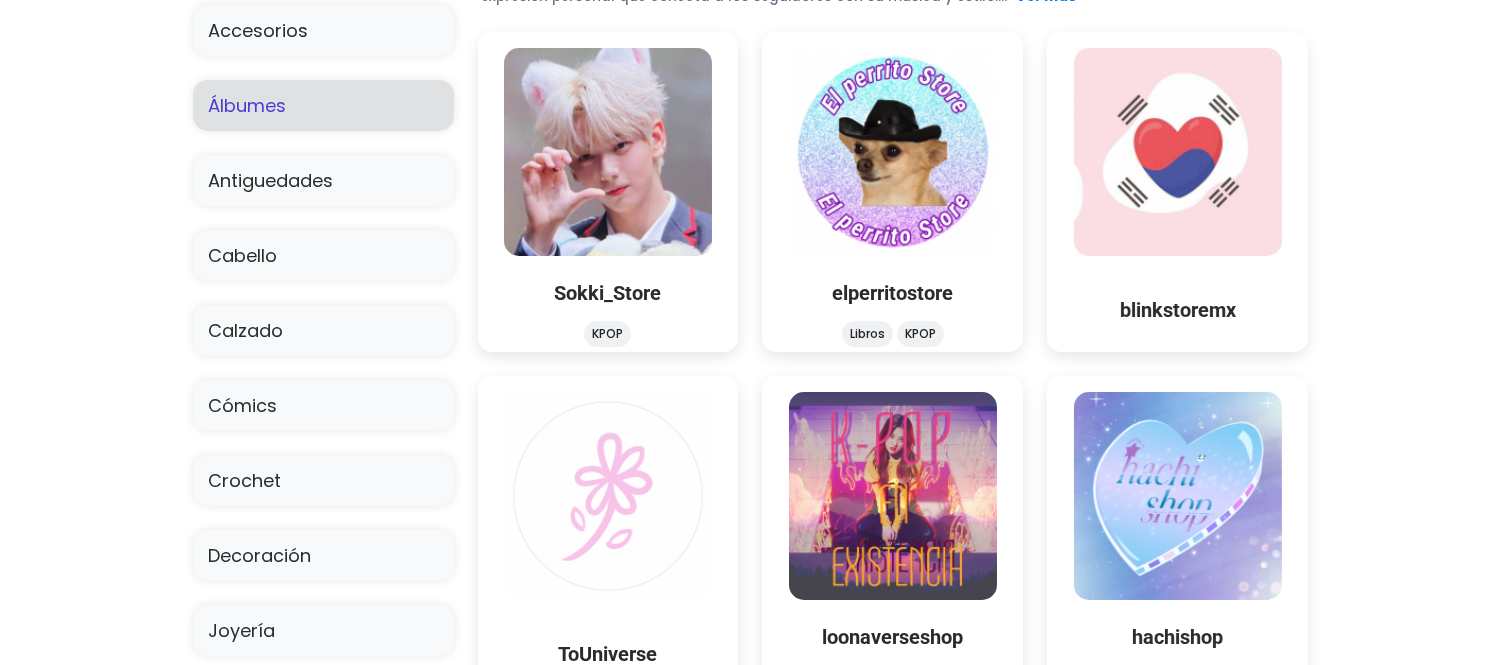 click on "Álbumes" at bounding box center [323, 105] 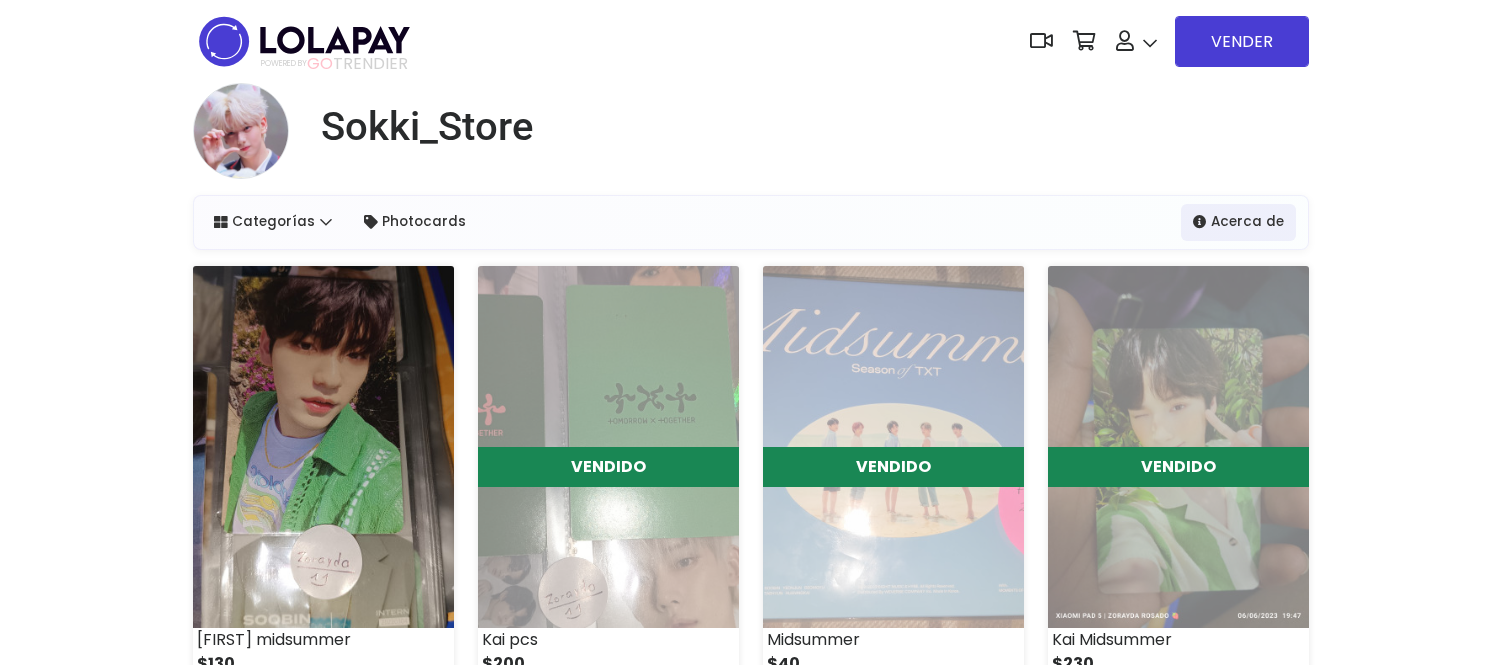 scroll, scrollTop: 0, scrollLeft: 0, axis: both 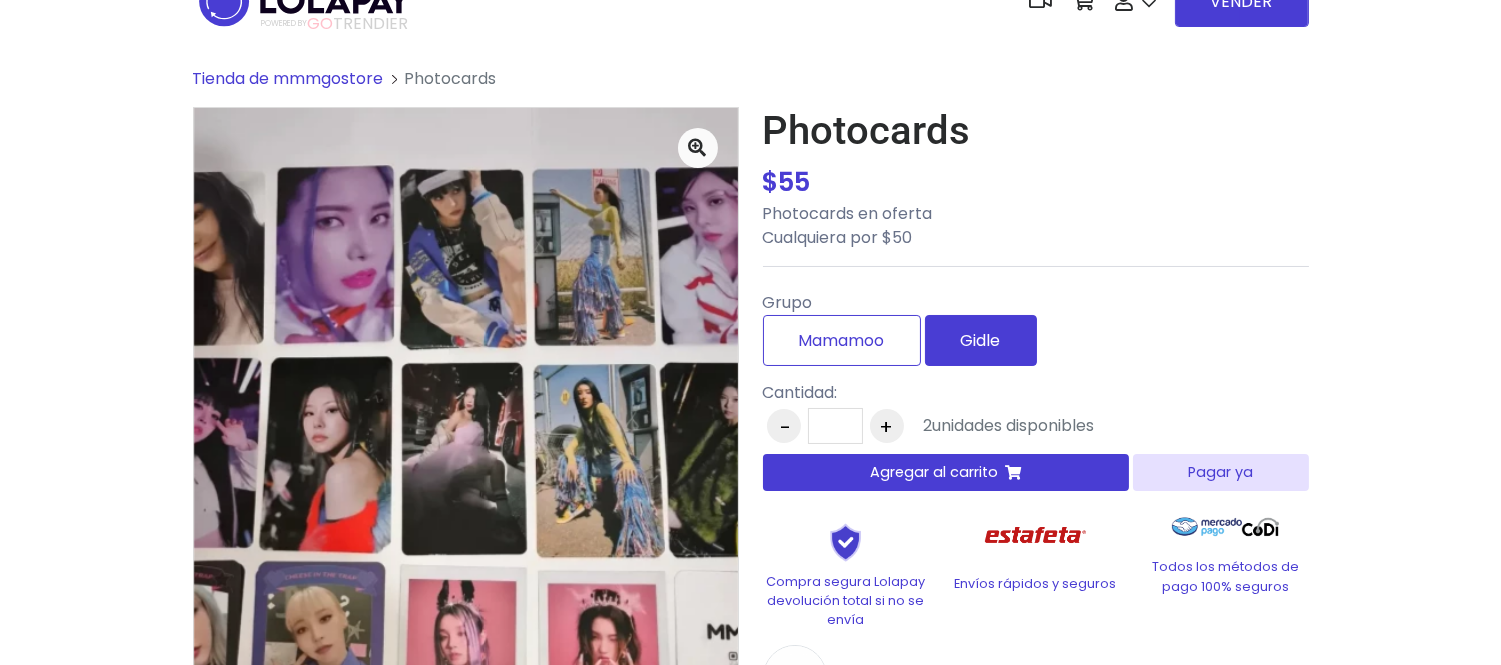 click on "Gidle" at bounding box center (981, 340) 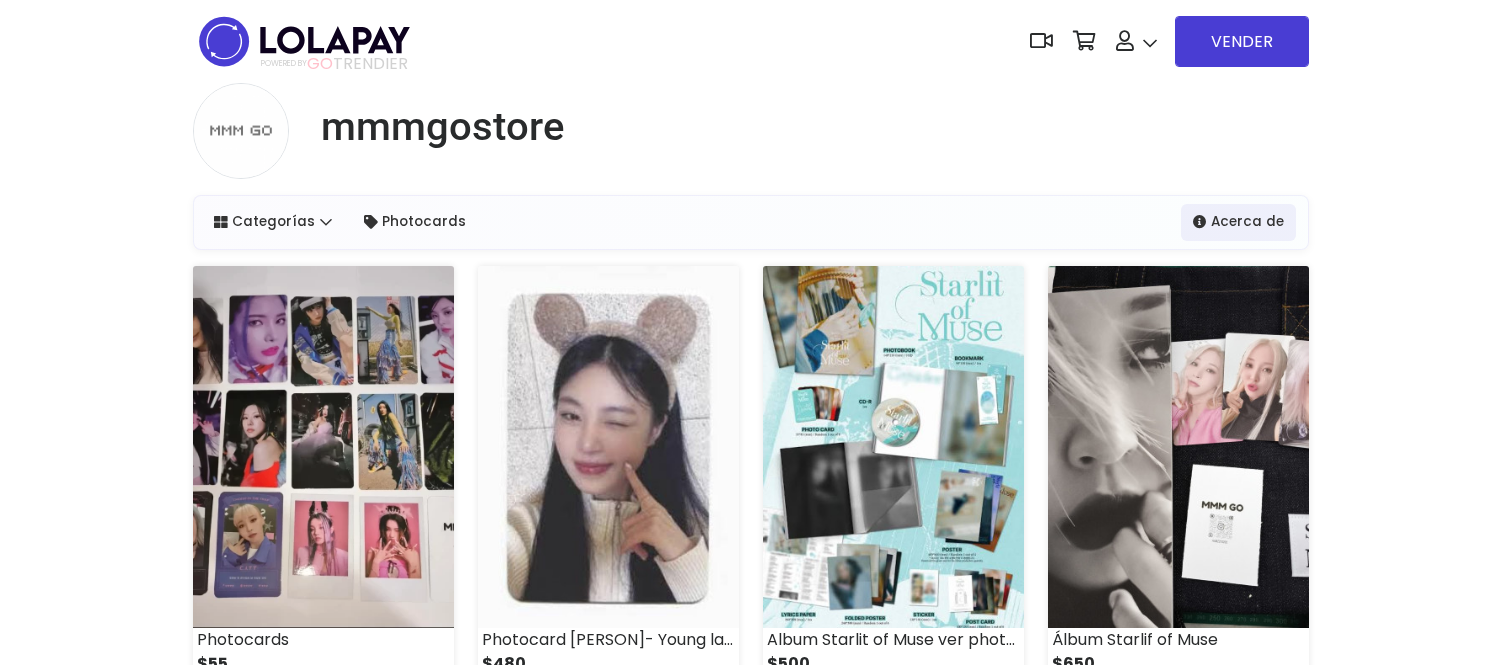 scroll, scrollTop: 154, scrollLeft: 0, axis: vertical 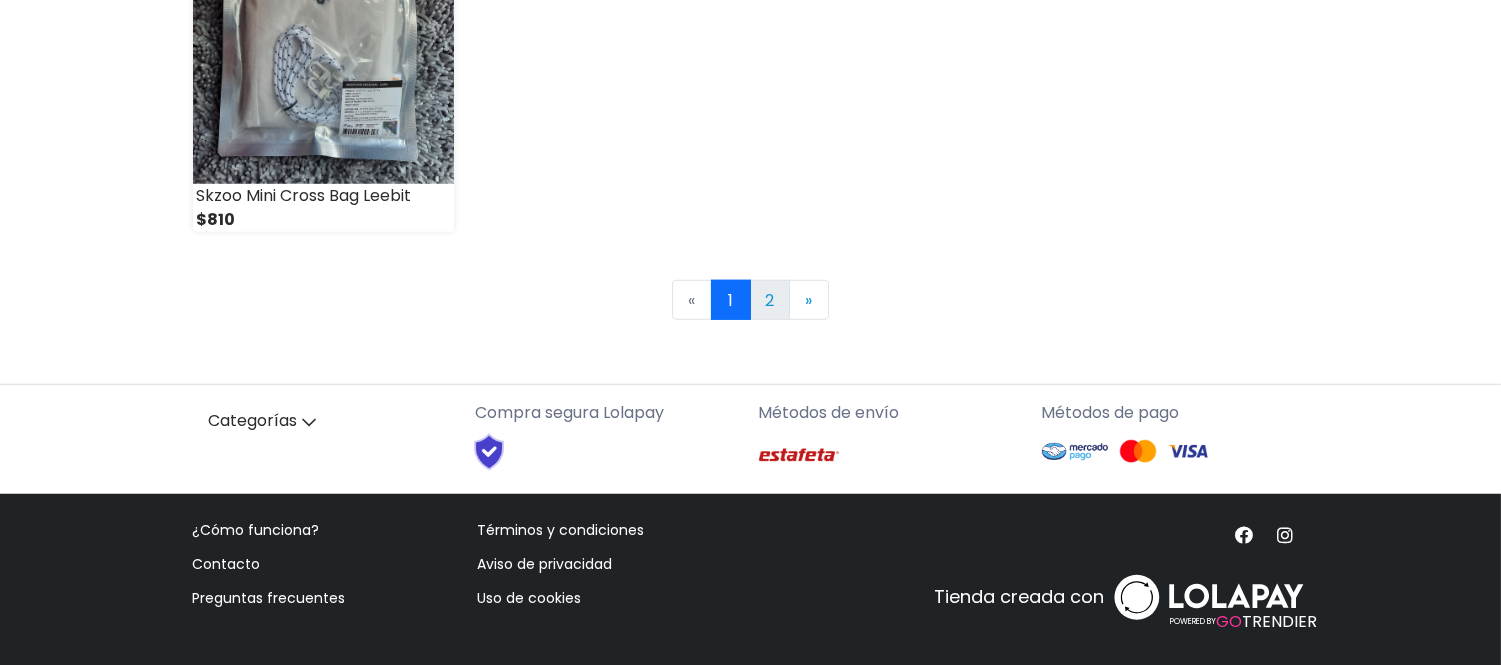 click on "2" at bounding box center [770, 300] 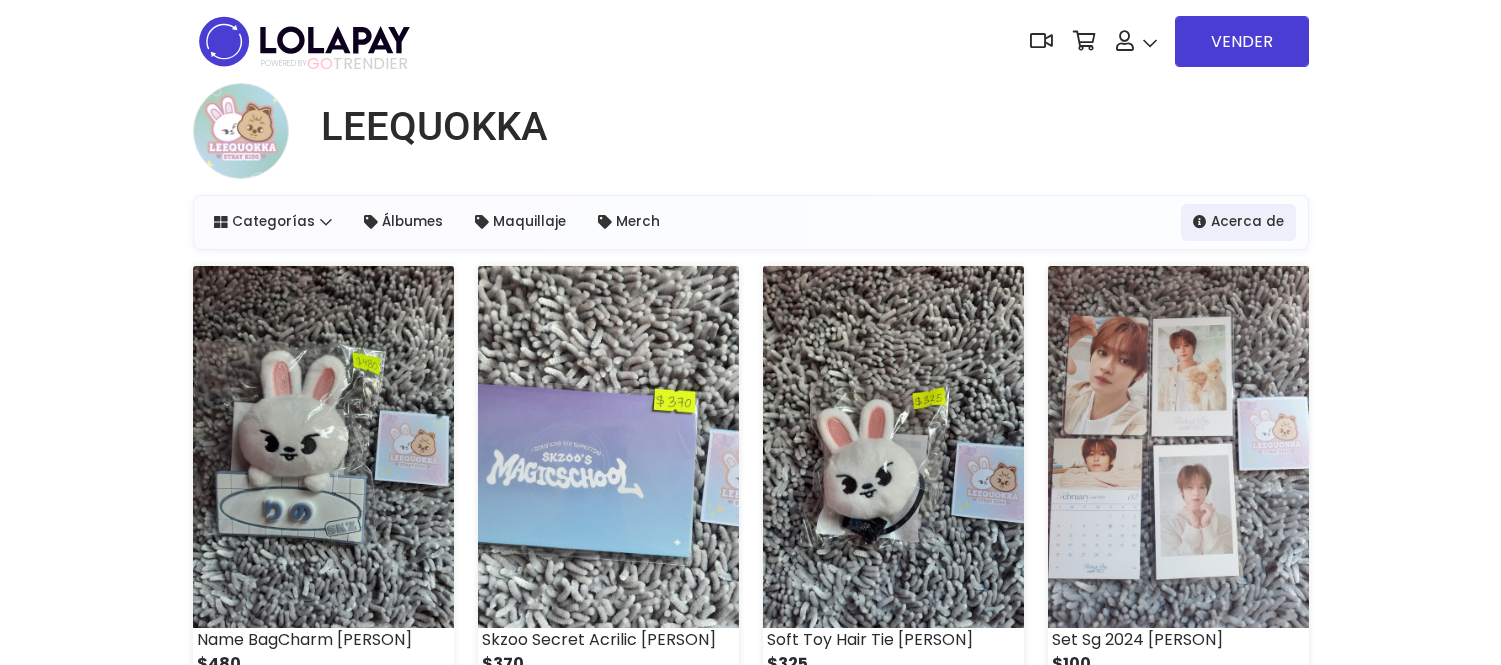 scroll, scrollTop: 0, scrollLeft: 0, axis: both 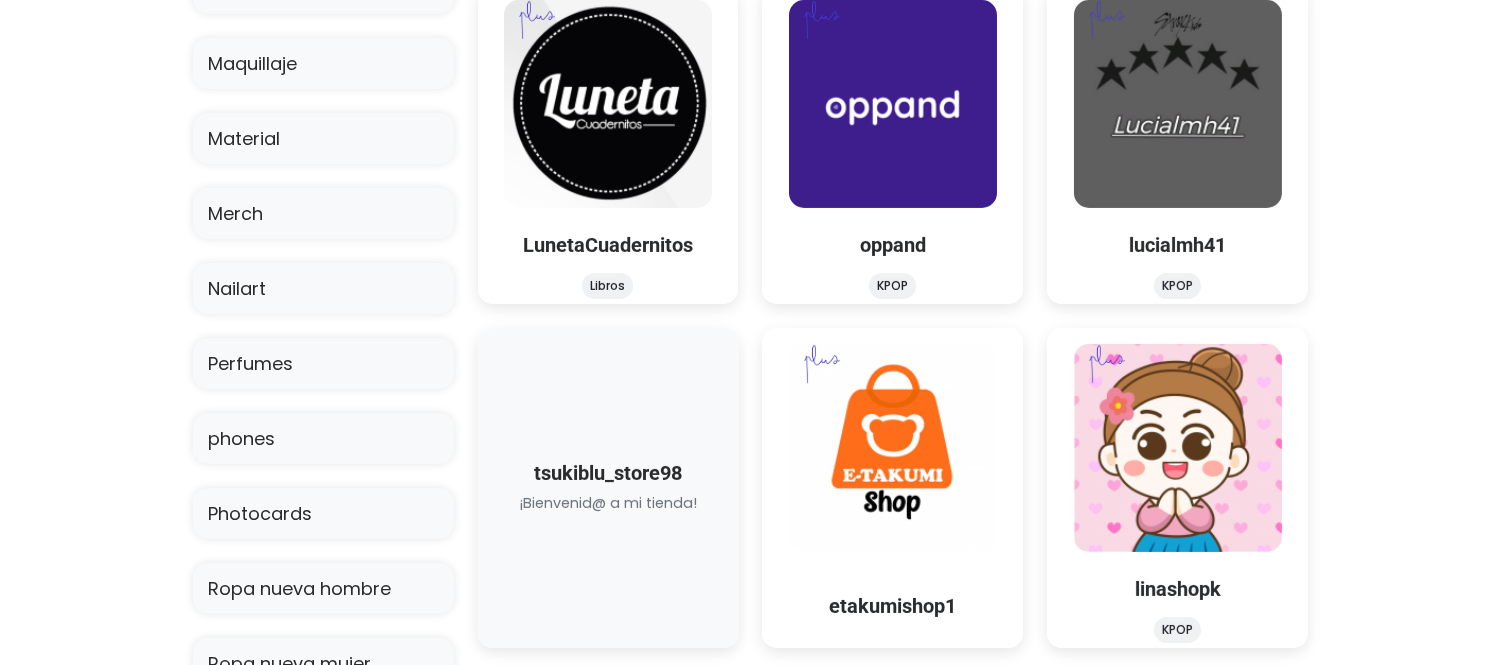 click on "tsukiblu_store98
tsukiblu_store98
¡Bienvenid@ a mi tienda!" at bounding box center (608, 488) 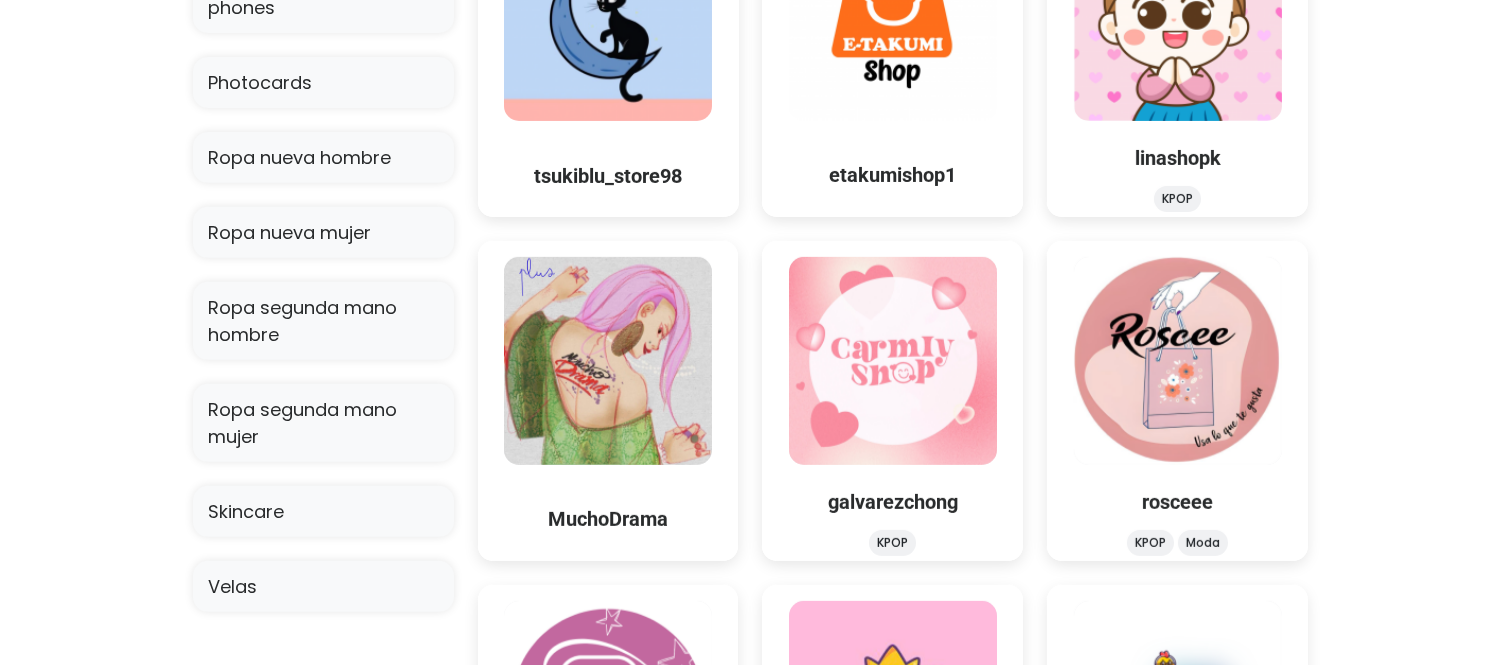 scroll, scrollTop: 1536, scrollLeft: 0, axis: vertical 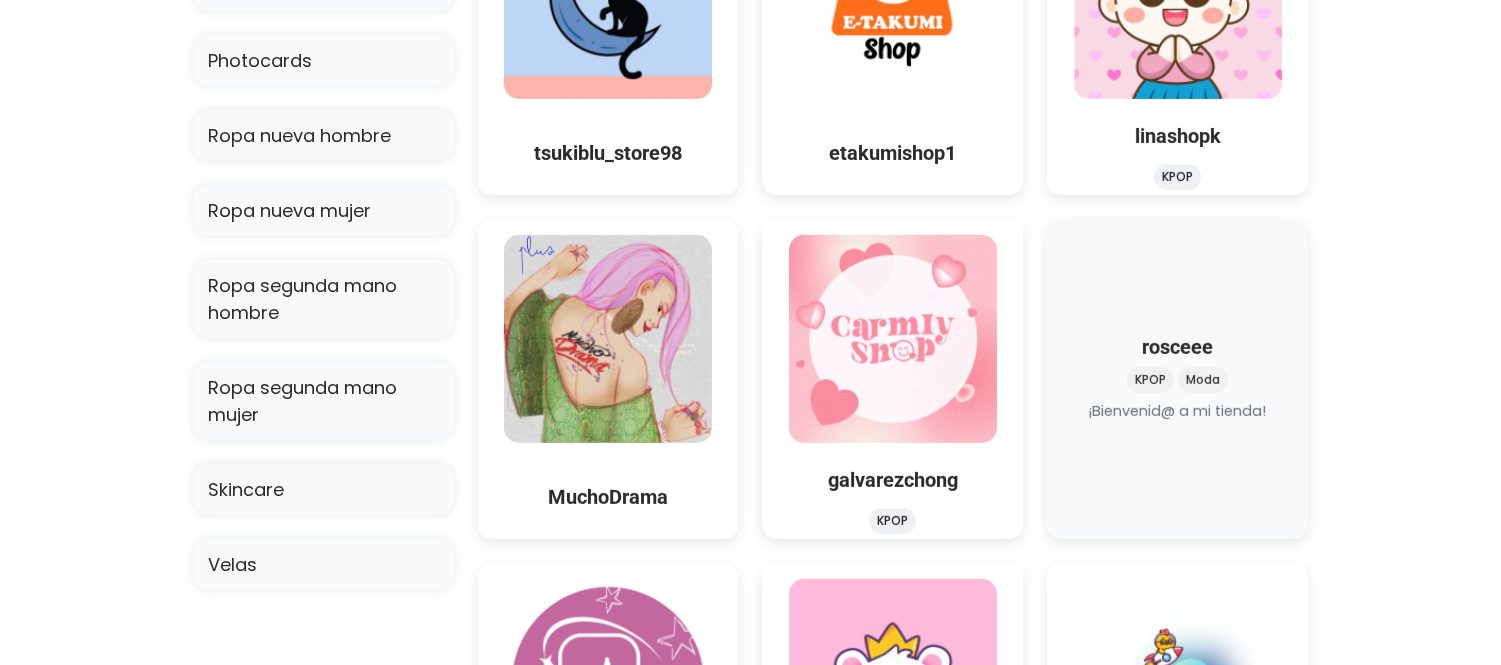 click at bounding box center [1178, 422] 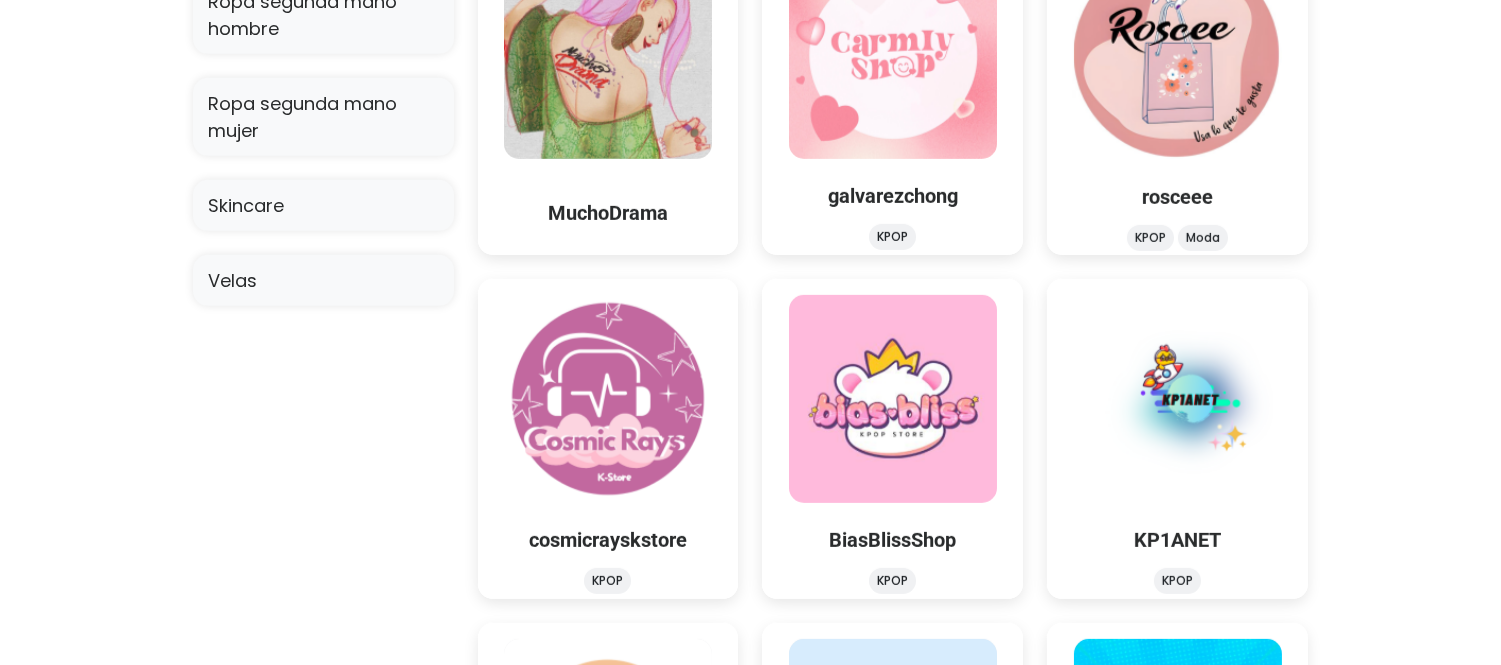 scroll, scrollTop: 1836, scrollLeft: 0, axis: vertical 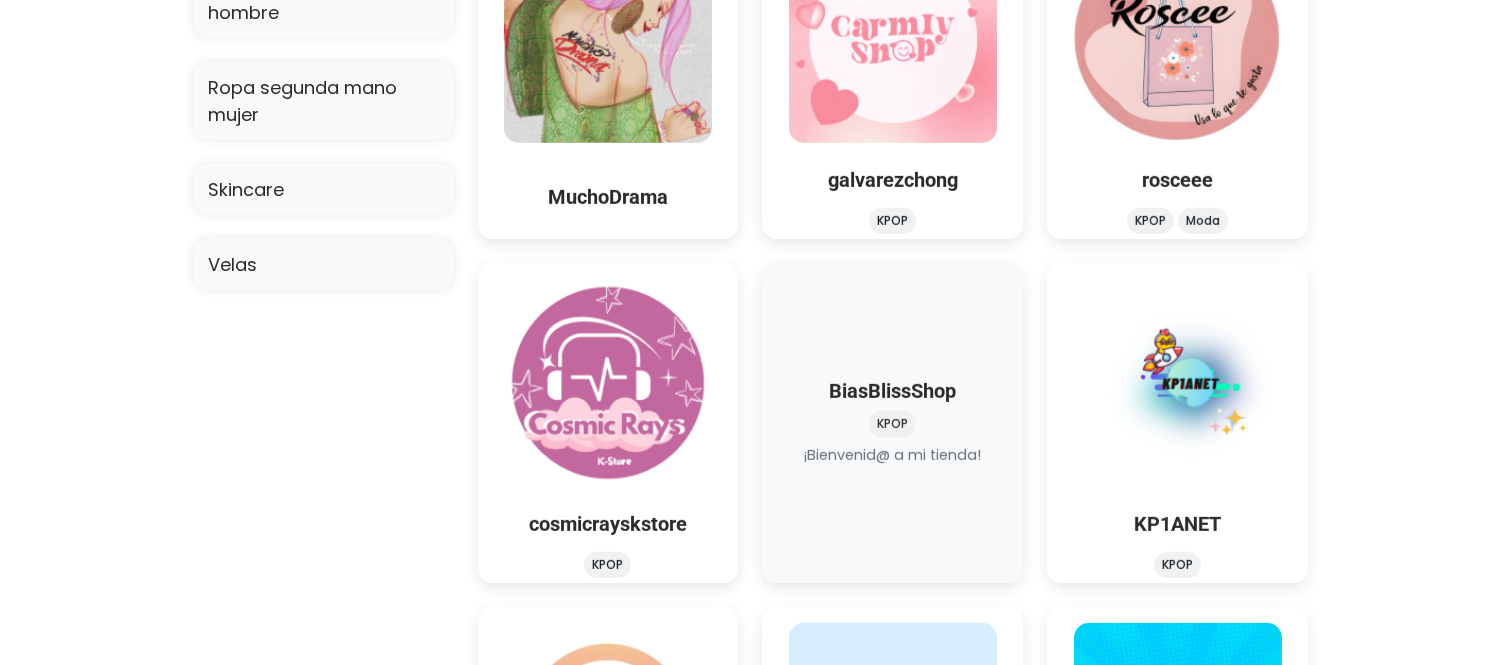 click at bounding box center [893, 466] 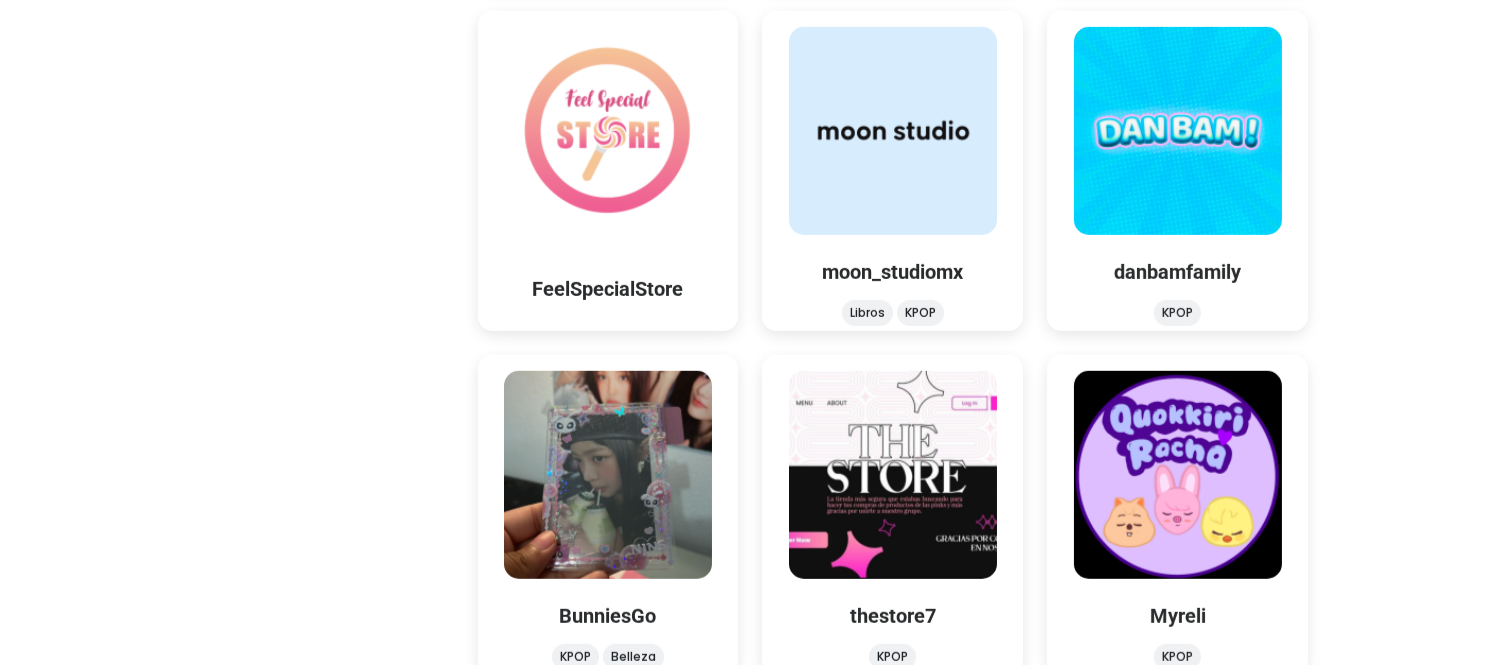 scroll, scrollTop: 2528, scrollLeft: 0, axis: vertical 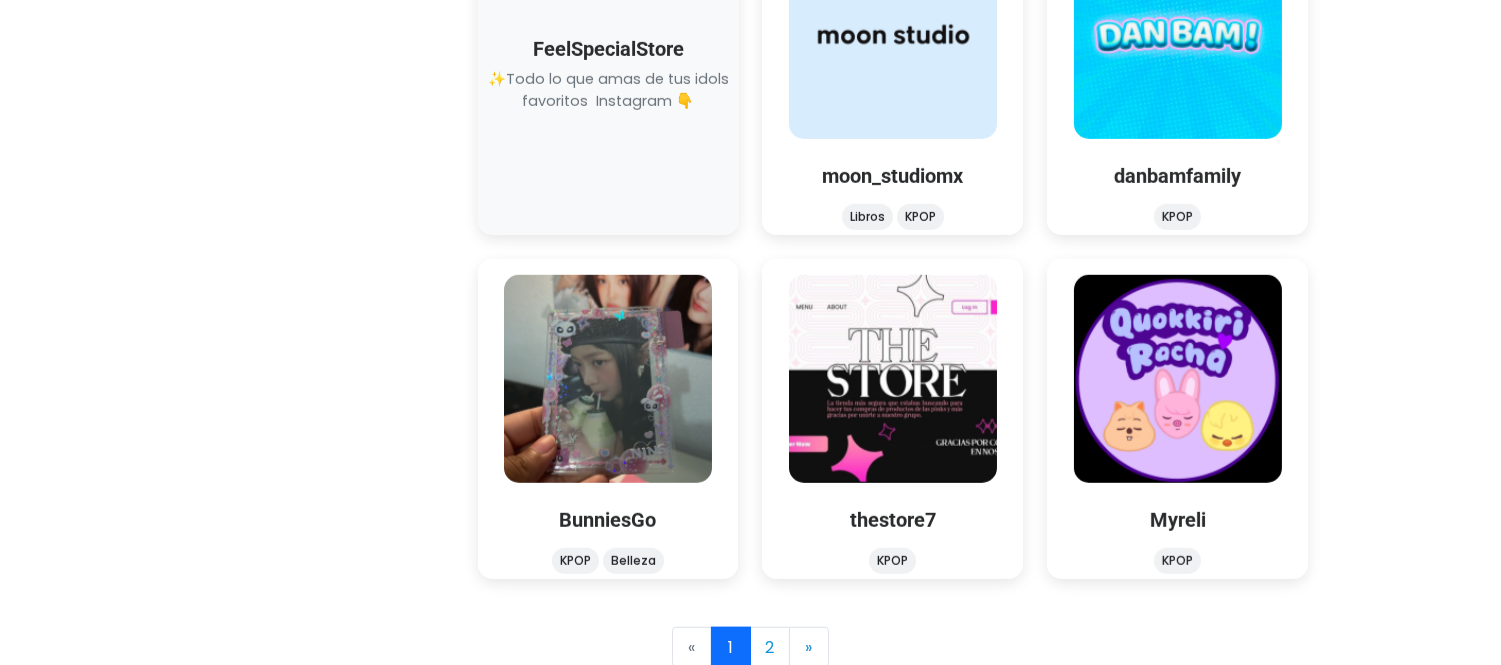 click at bounding box center [608, 112] 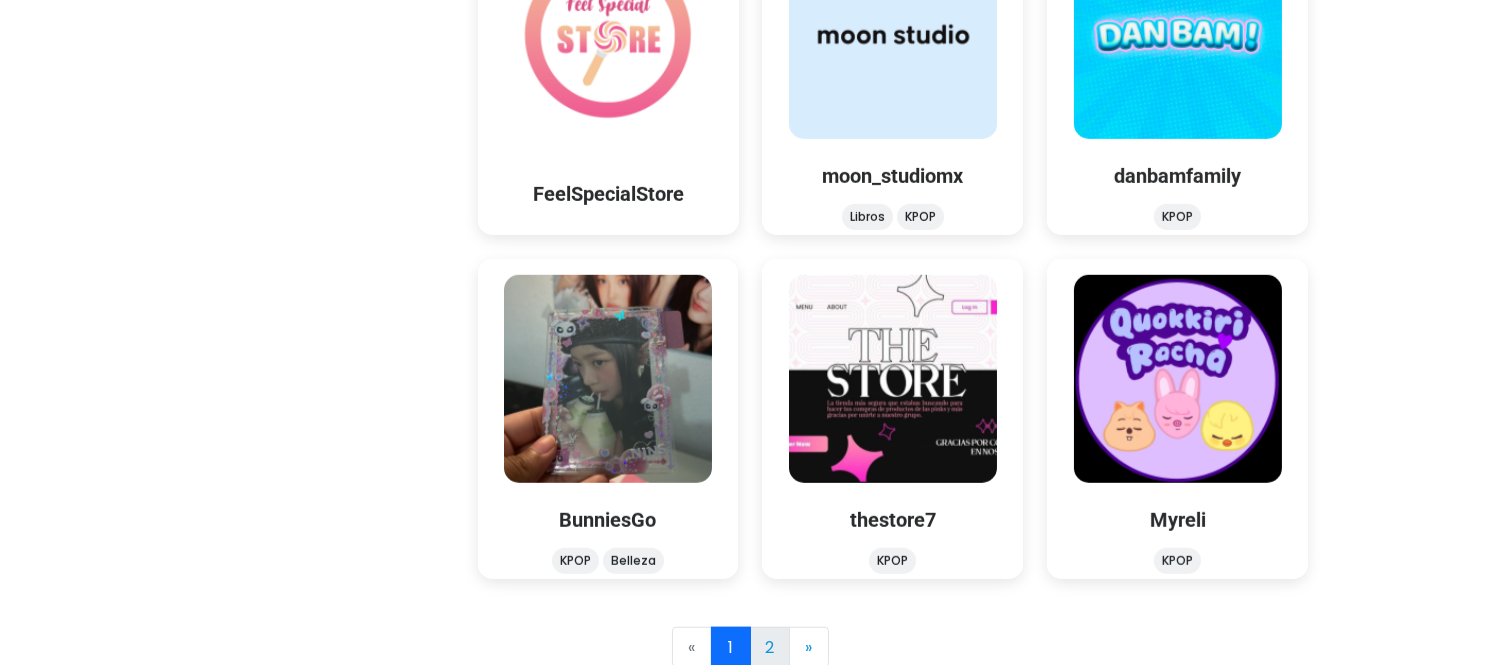 click on "2" at bounding box center [770, 647] 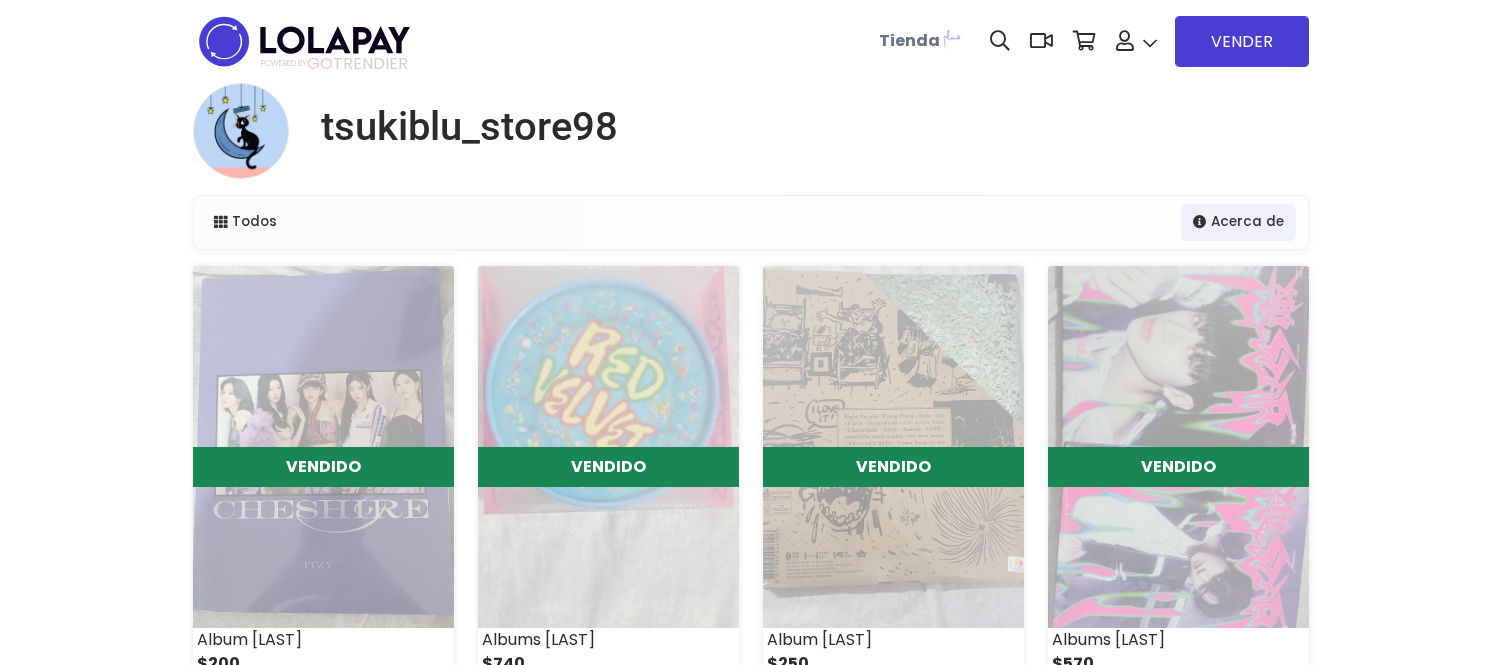scroll, scrollTop: 0, scrollLeft: 0, axis: both 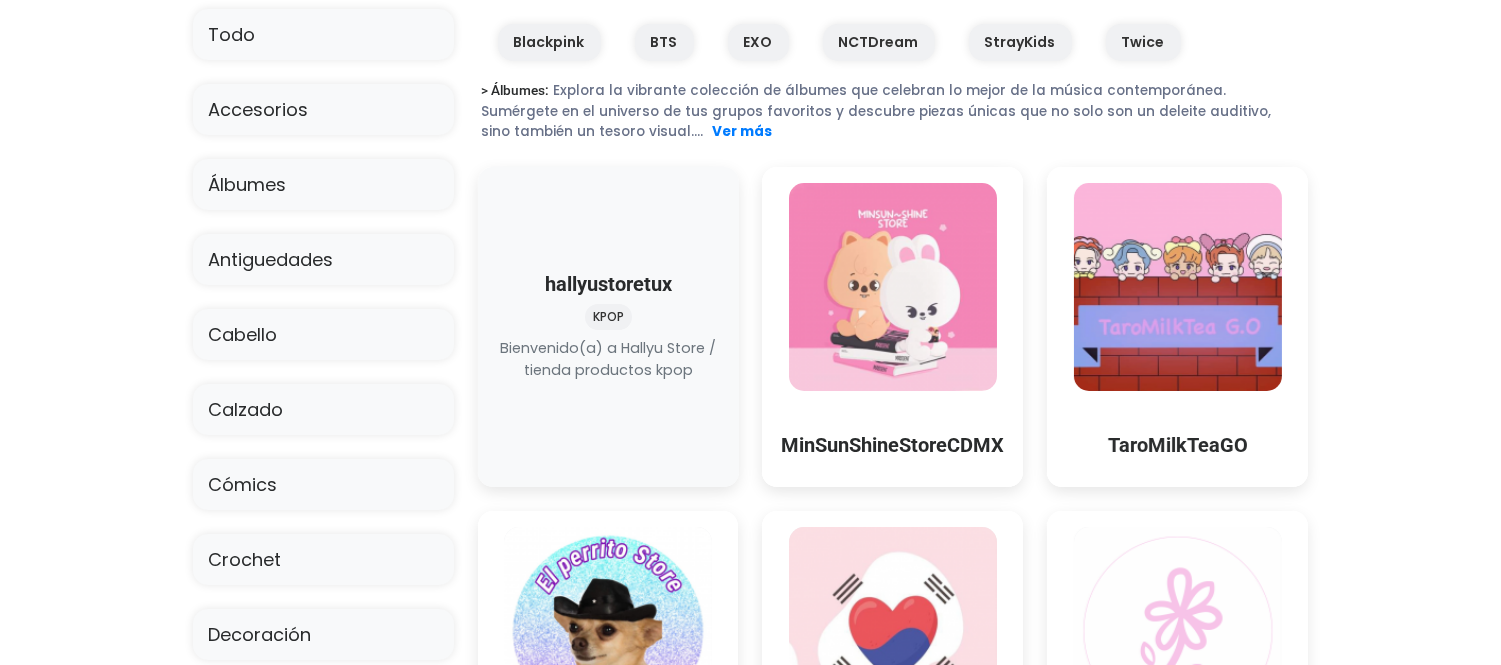 click at bounding box center (608, 381) 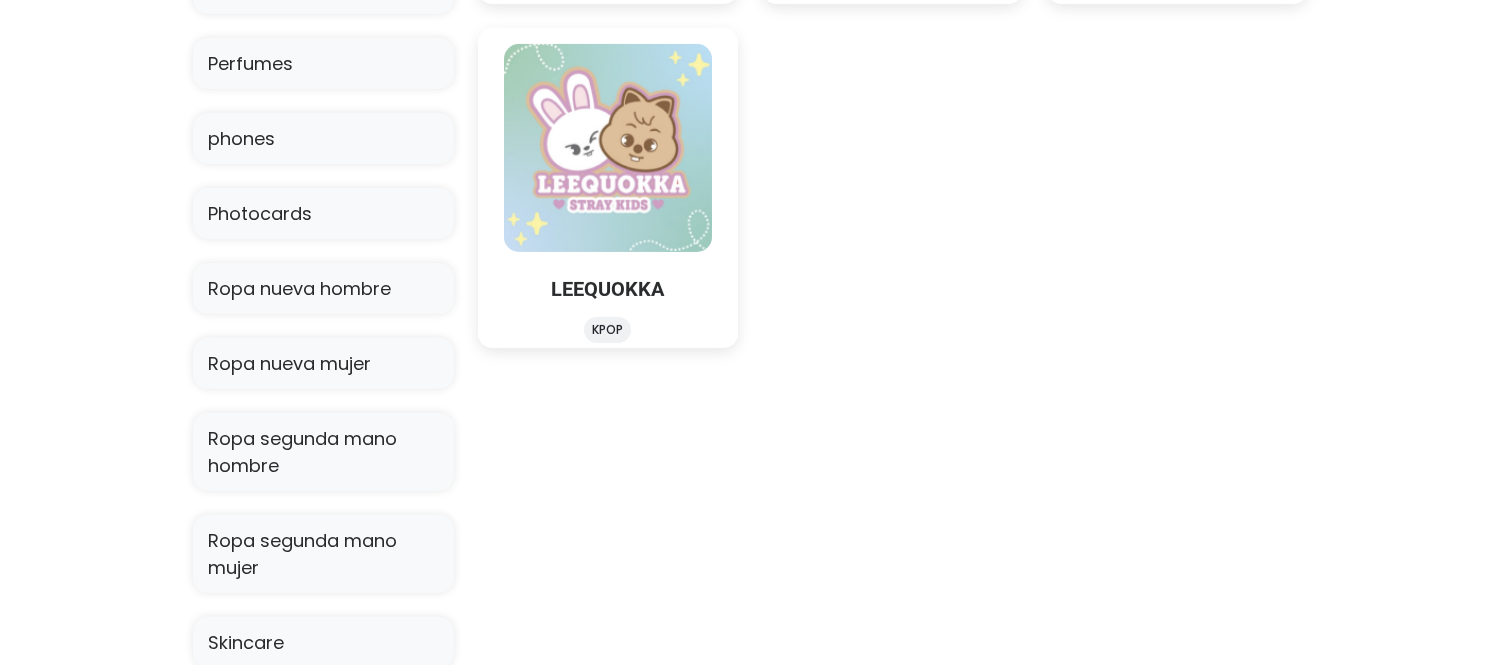 scroll, scrollTop: 1320, scrollLeft: 0, axis: vertical 